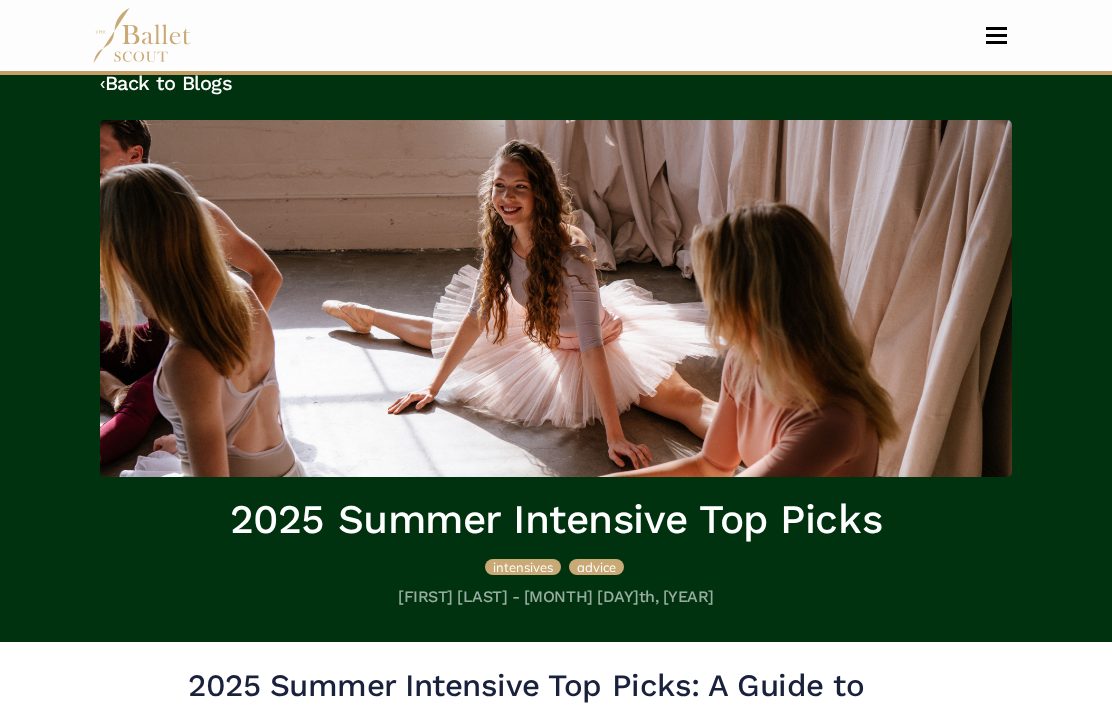 scroll, scrollTop: 0, scrollLeft: 0, axis: both 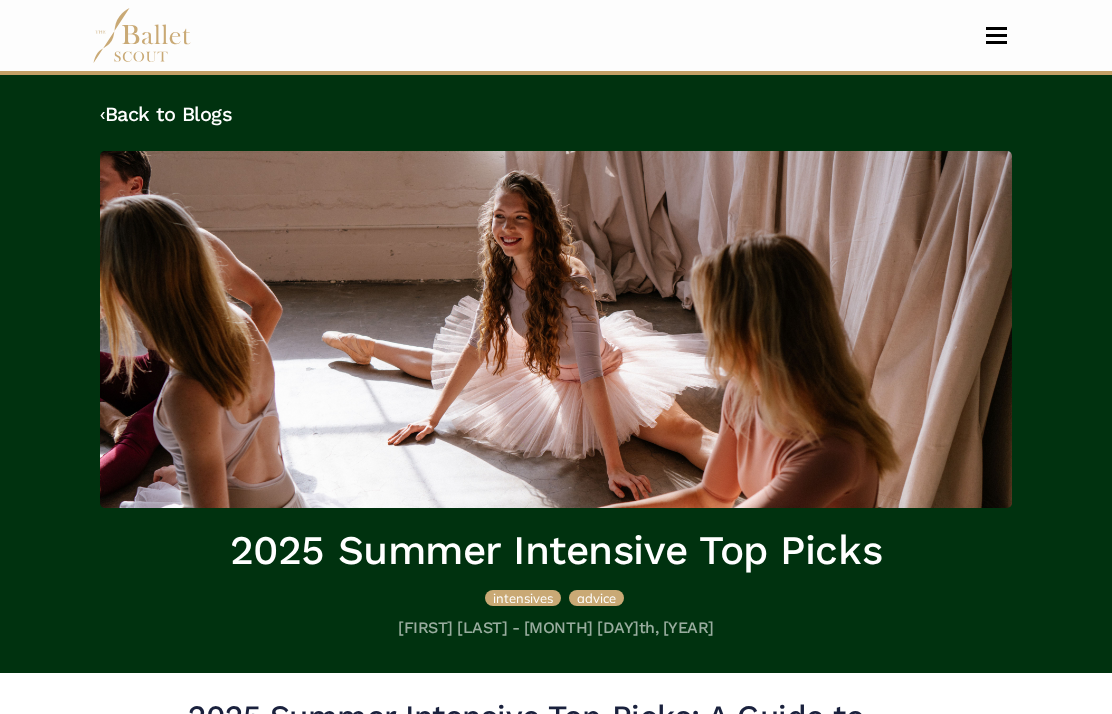 click on "‹  Back to Blogs" at bounding box center (166, 114) 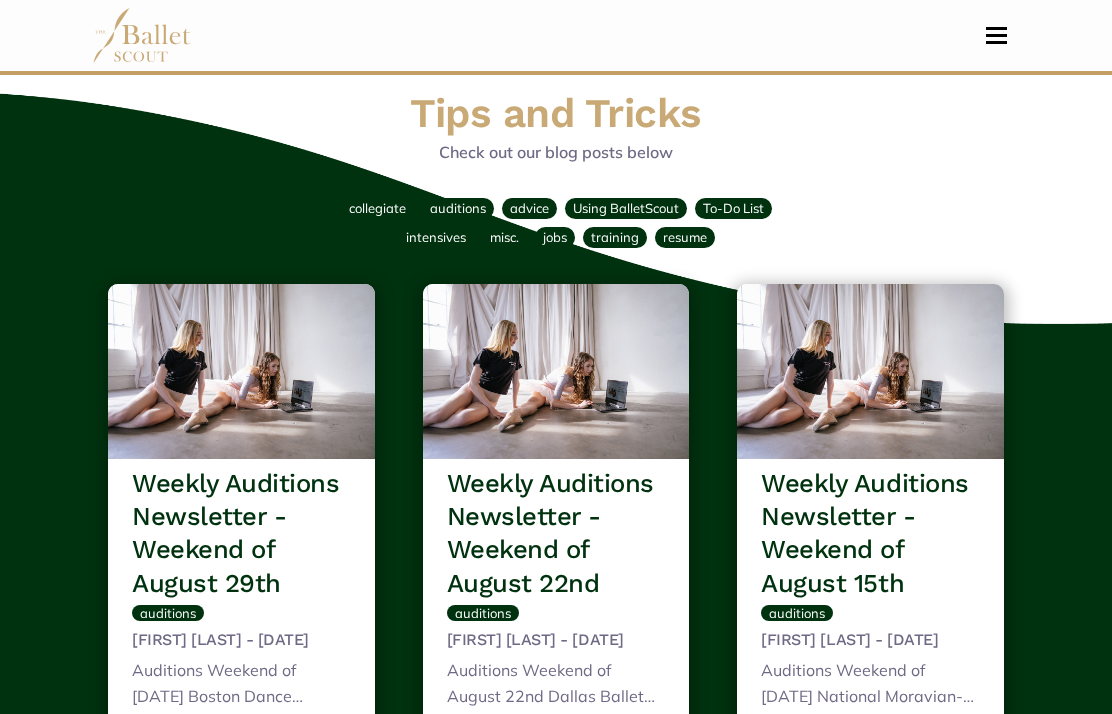 scroll, scrollTop: 0, scrollLeft: 0, axis: both 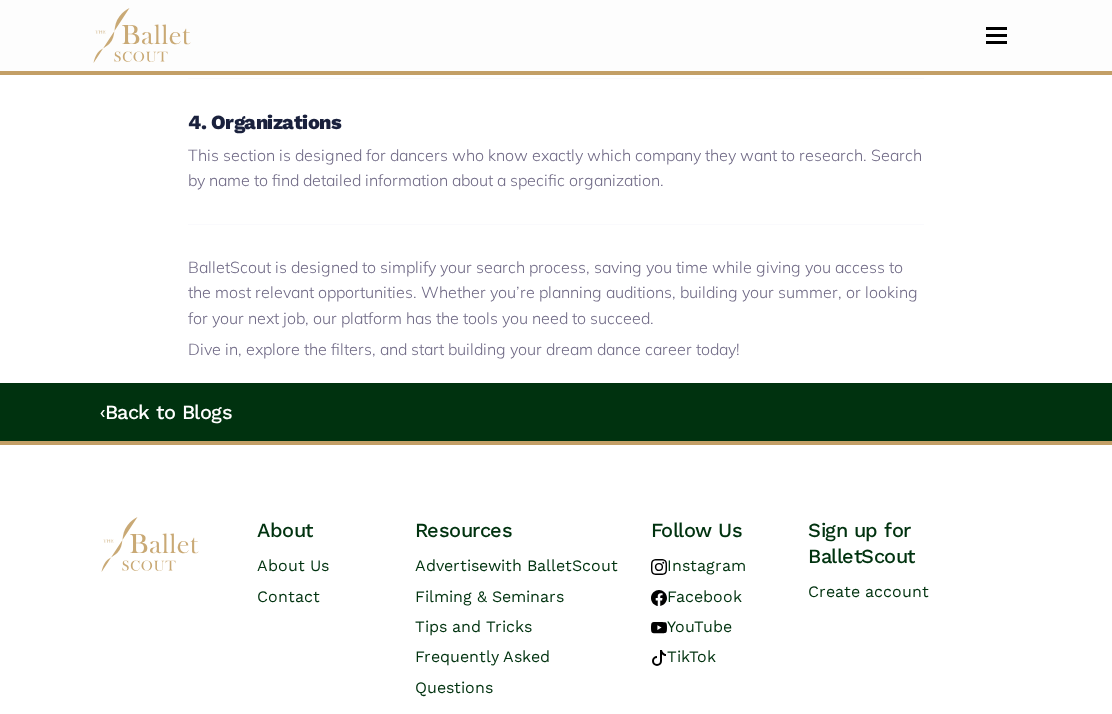 click on "Tips and
Tricks" at bounding box center (473, 627) 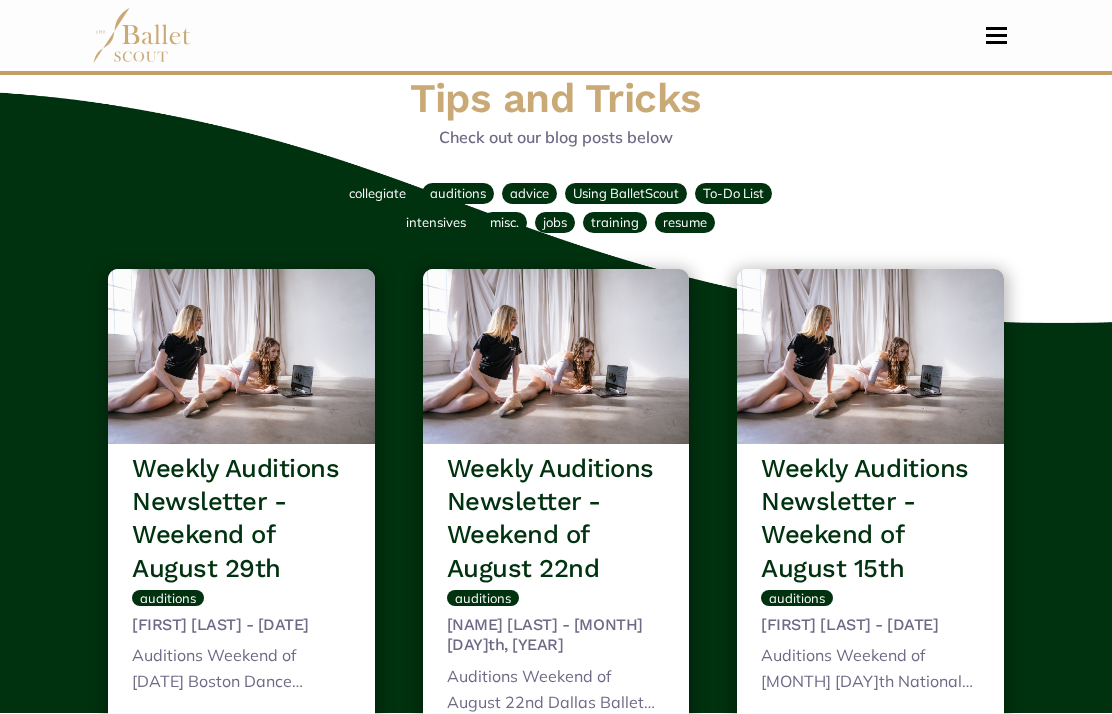 scroll, scrollTop: 27, scrollLeft: 0, axis: vertical 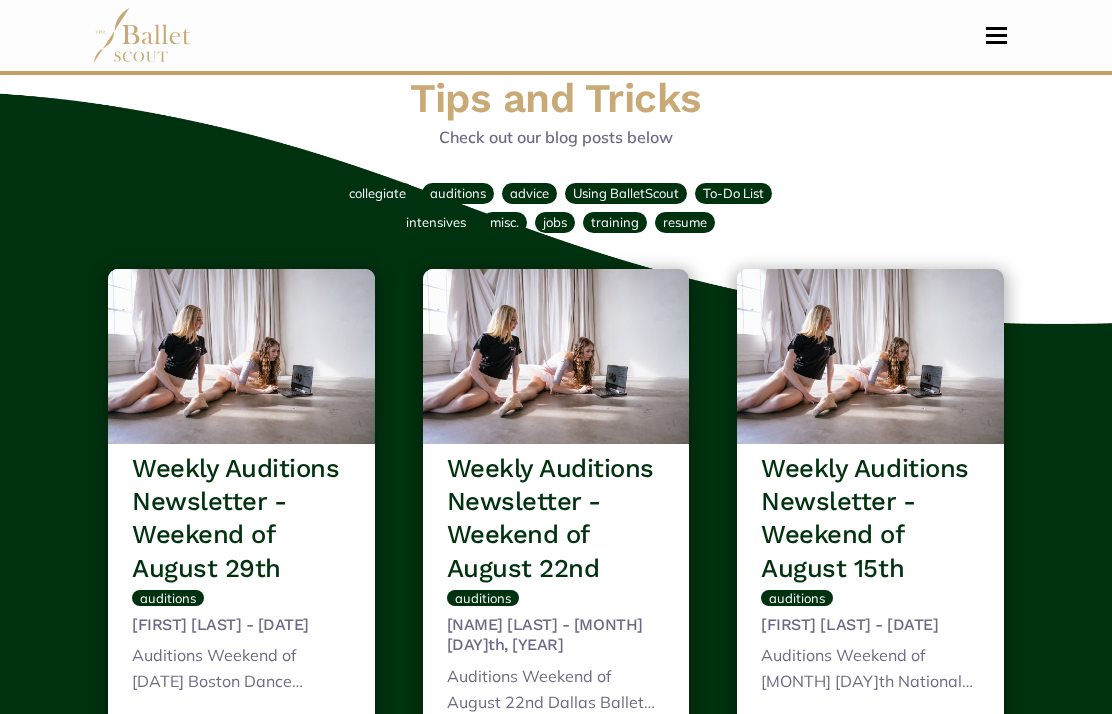 click on "Using BalletScout" at bounding box center (626, 193) 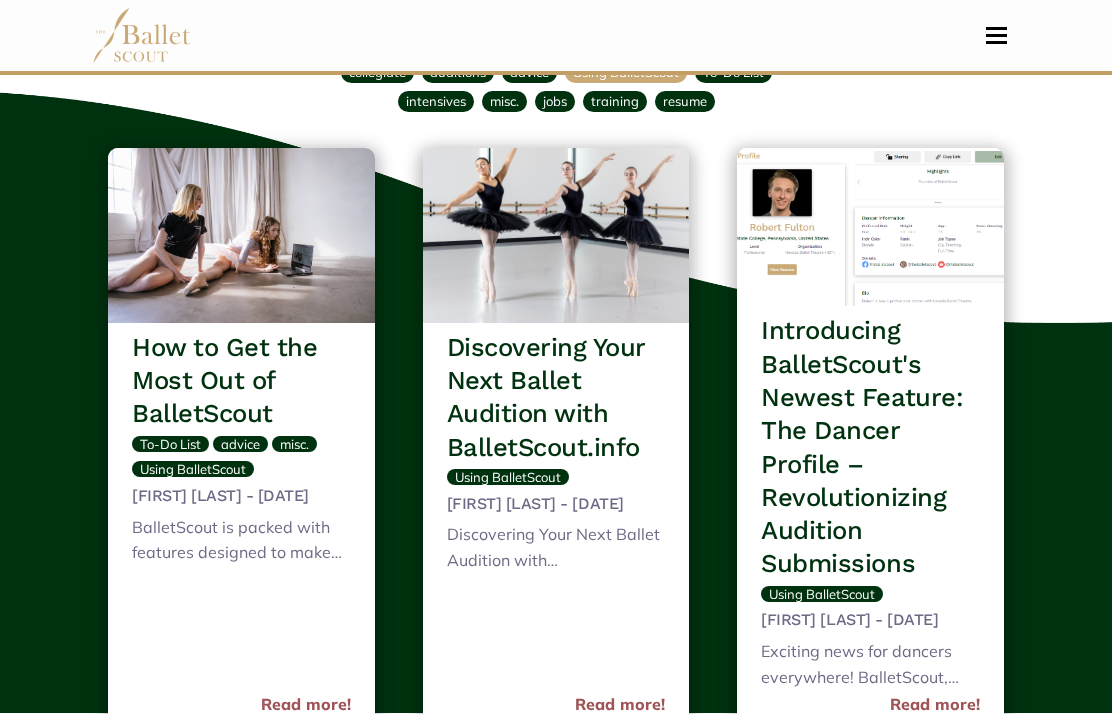 scroll, scrollTop: 148, scrollLeft: 0, axis: vertical 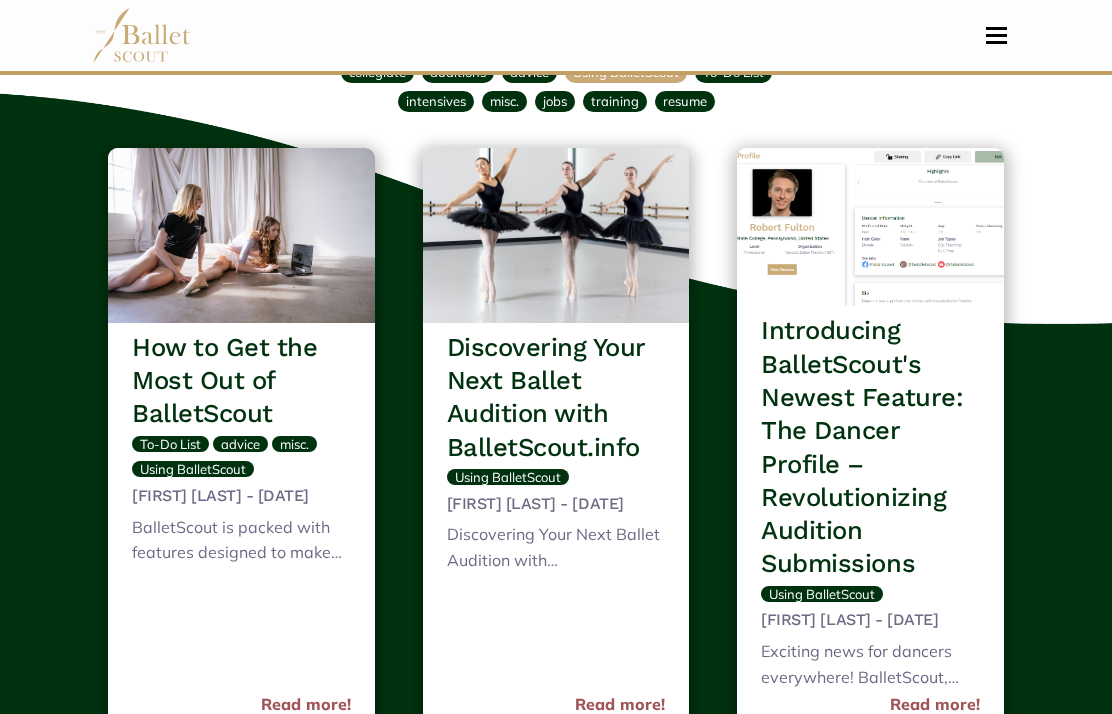 click on "Read more!" at bounding box center (620, 705) 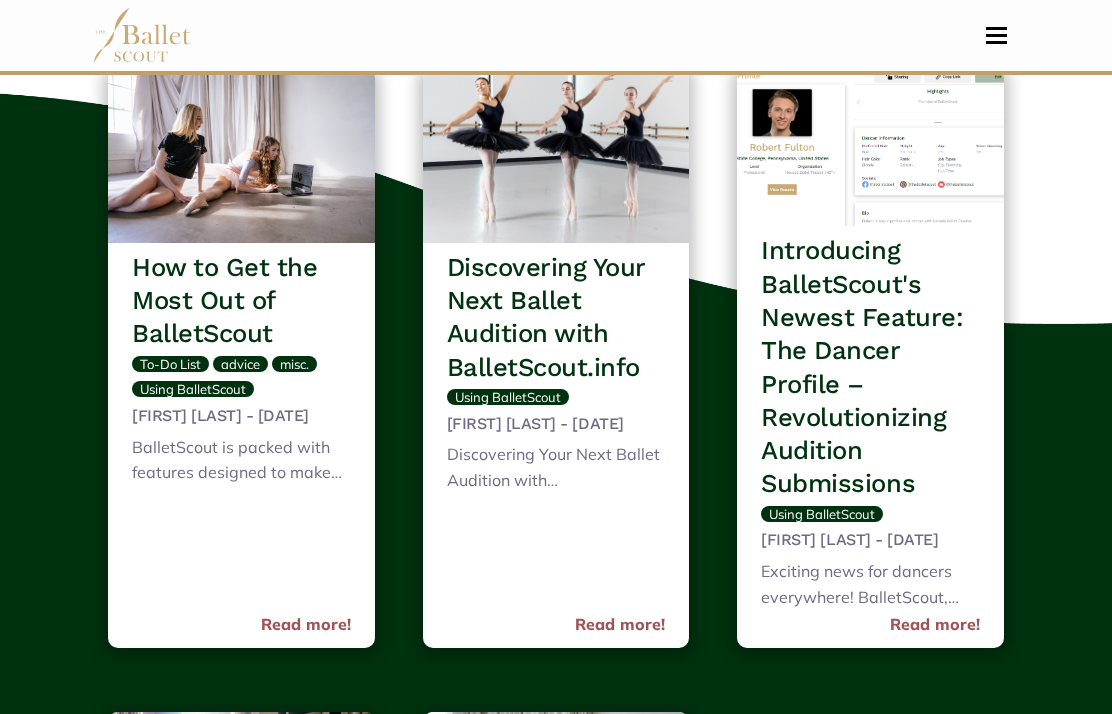 click on "Read more!" at bounding box center [935, 625] 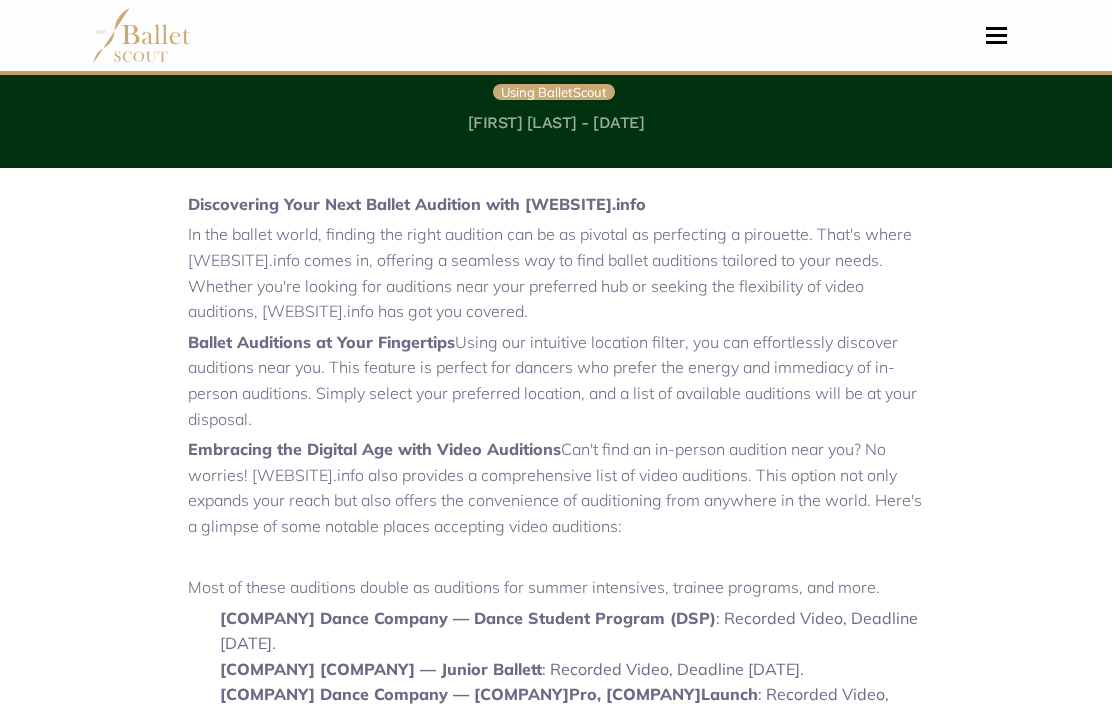 scroll, scrollTop: 525, scrollLeft: 0, axis: vertical 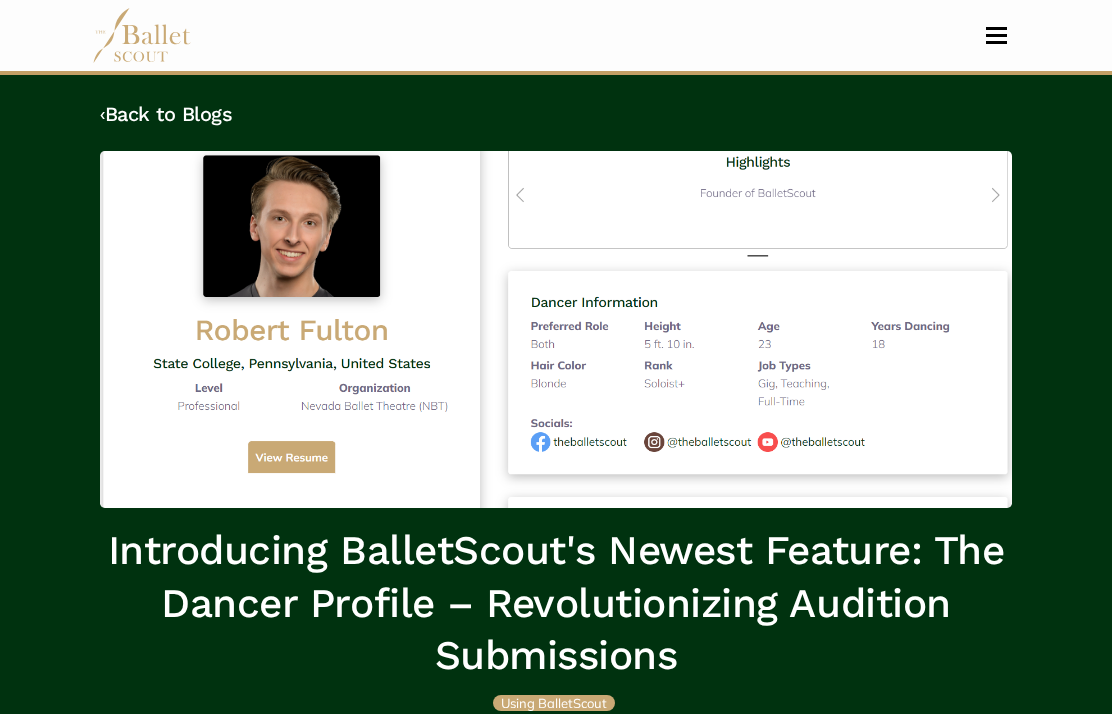 click at bounding box center (996, 35) 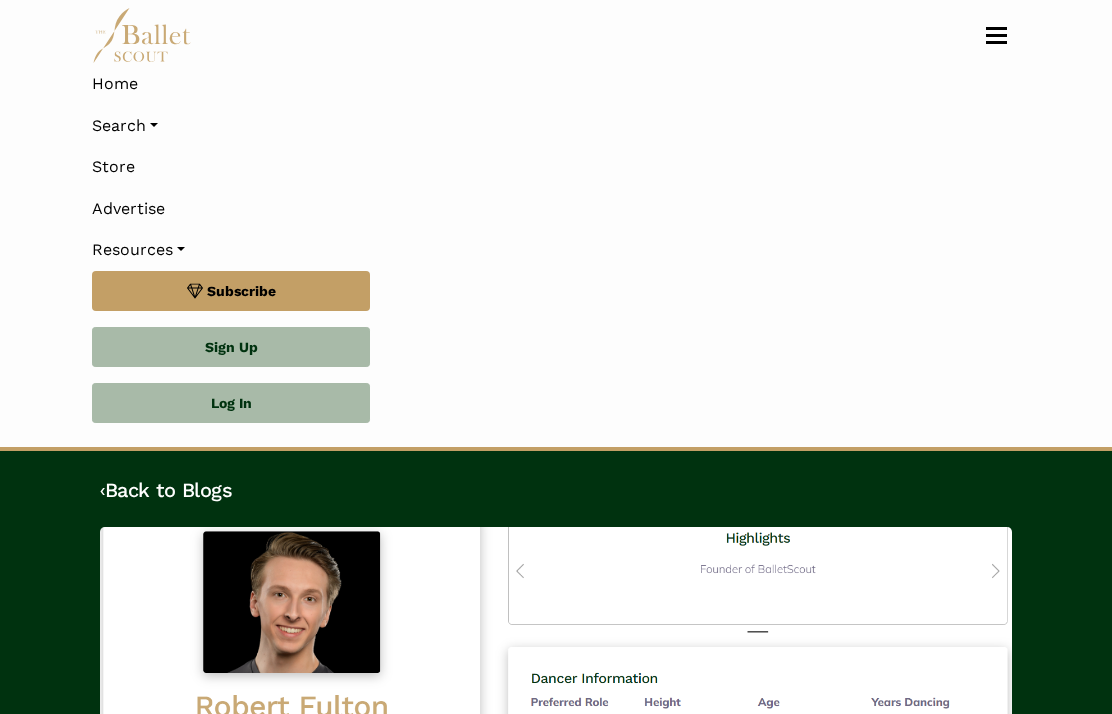 click on "Log In" at bounding box center [231, 403] 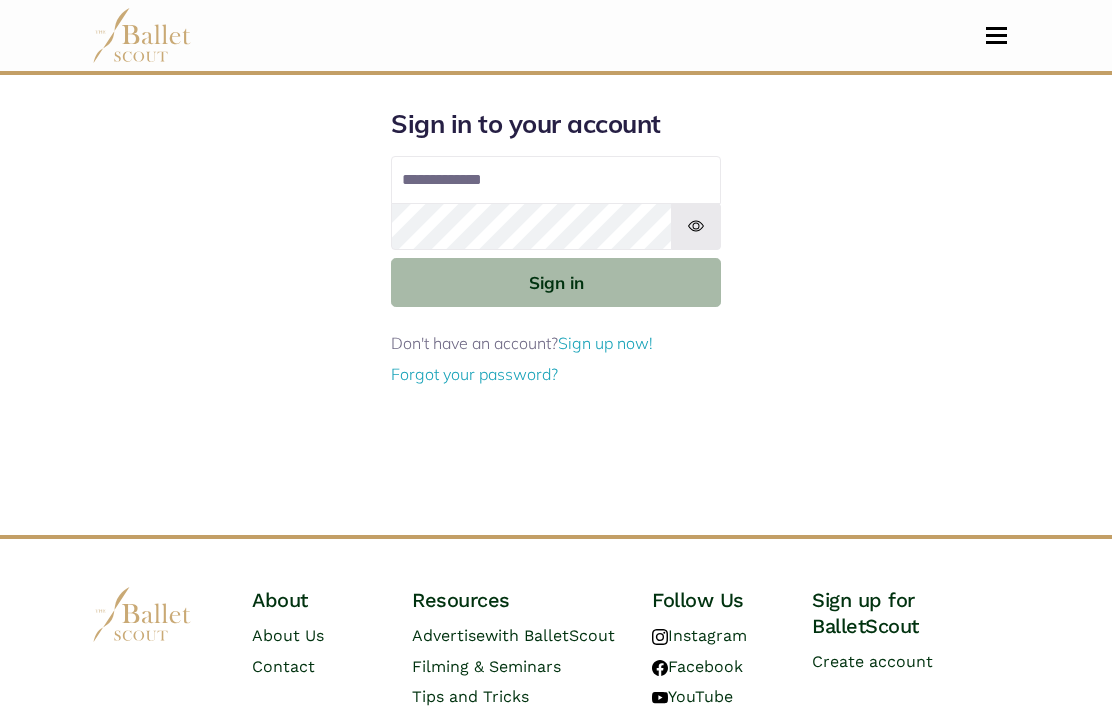scroll, scrollTop: 0, scrollLeft: 0, axis: both 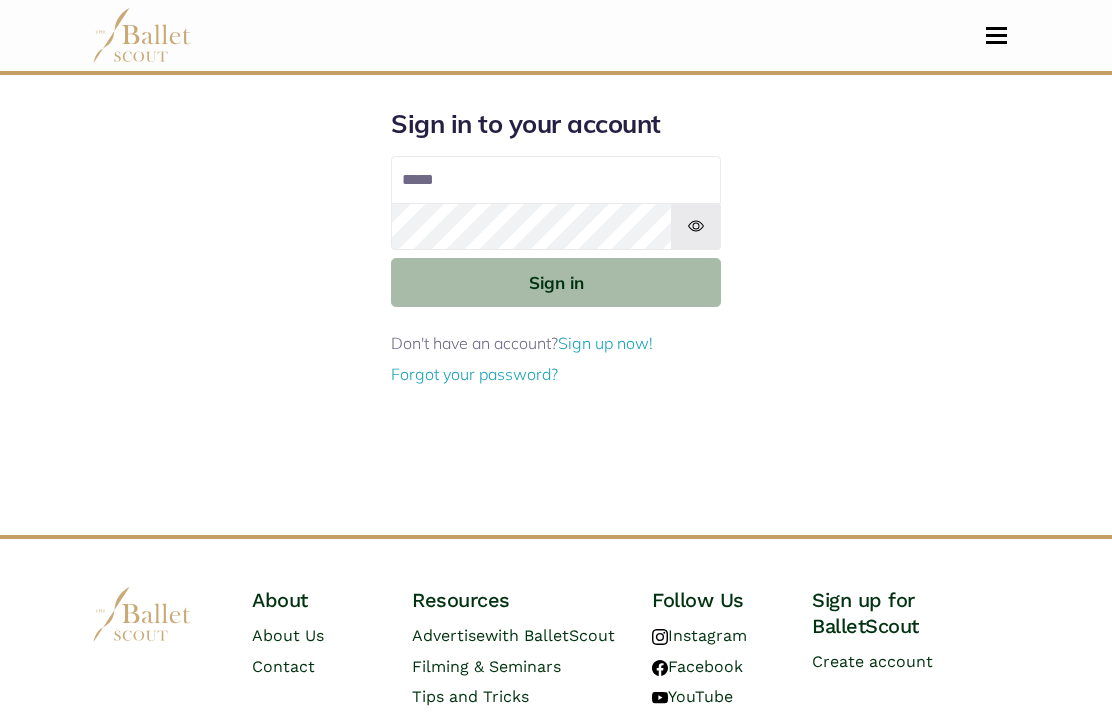 type on "**********" 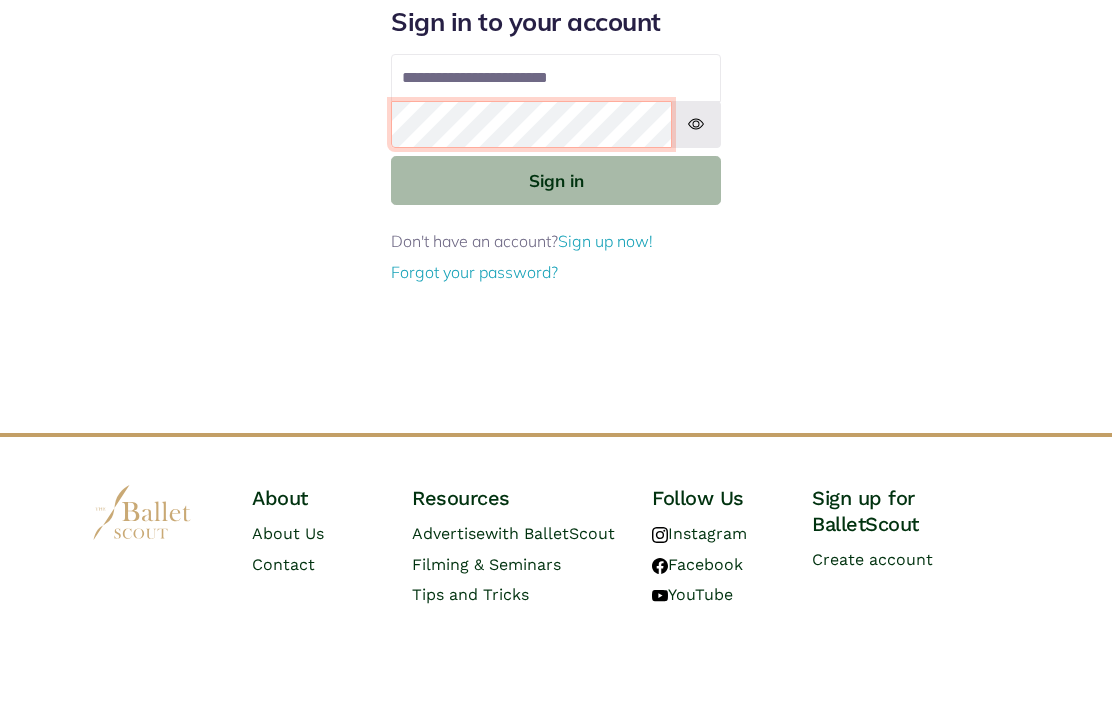 scroll, scrollTop: 102, scrollLeft: 0, axis: vertical 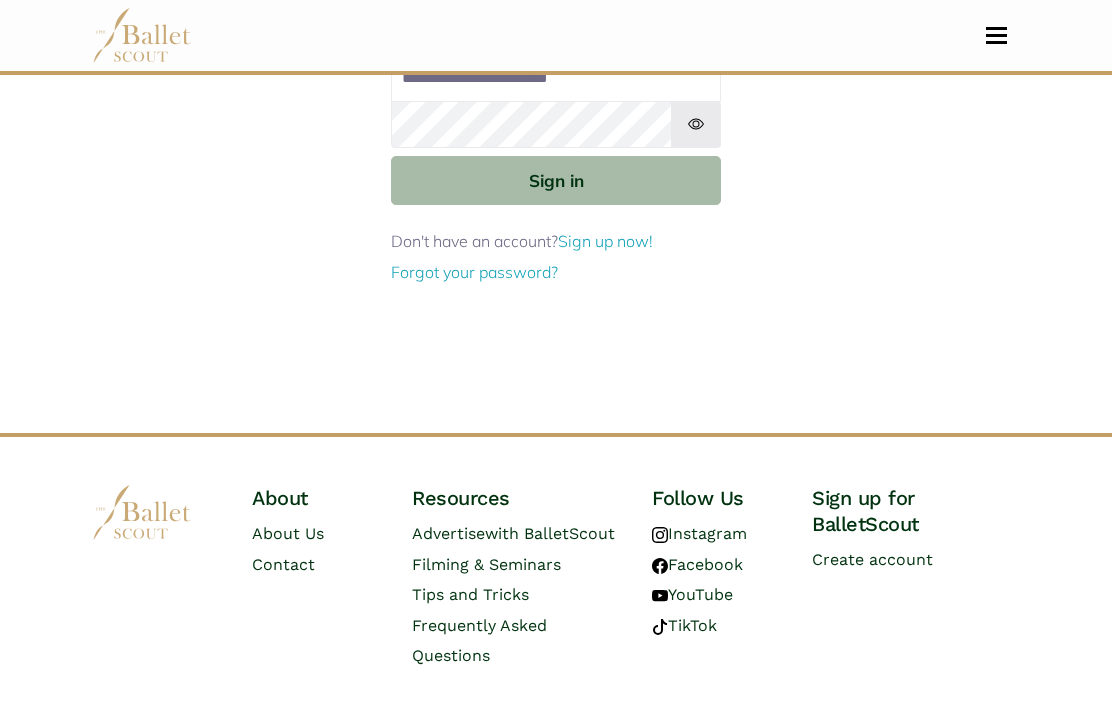 click on "Sign in" at bounding box center (556, 180) 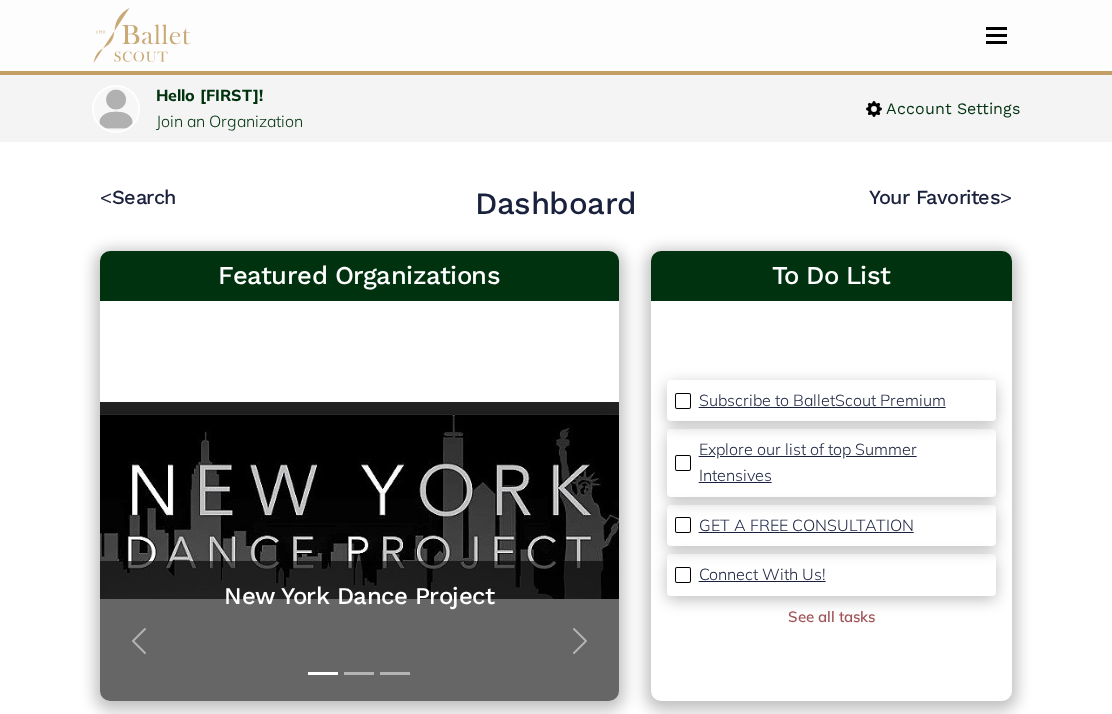 scroll, scrollTop: 0, scrollLeft: 0, axis: both 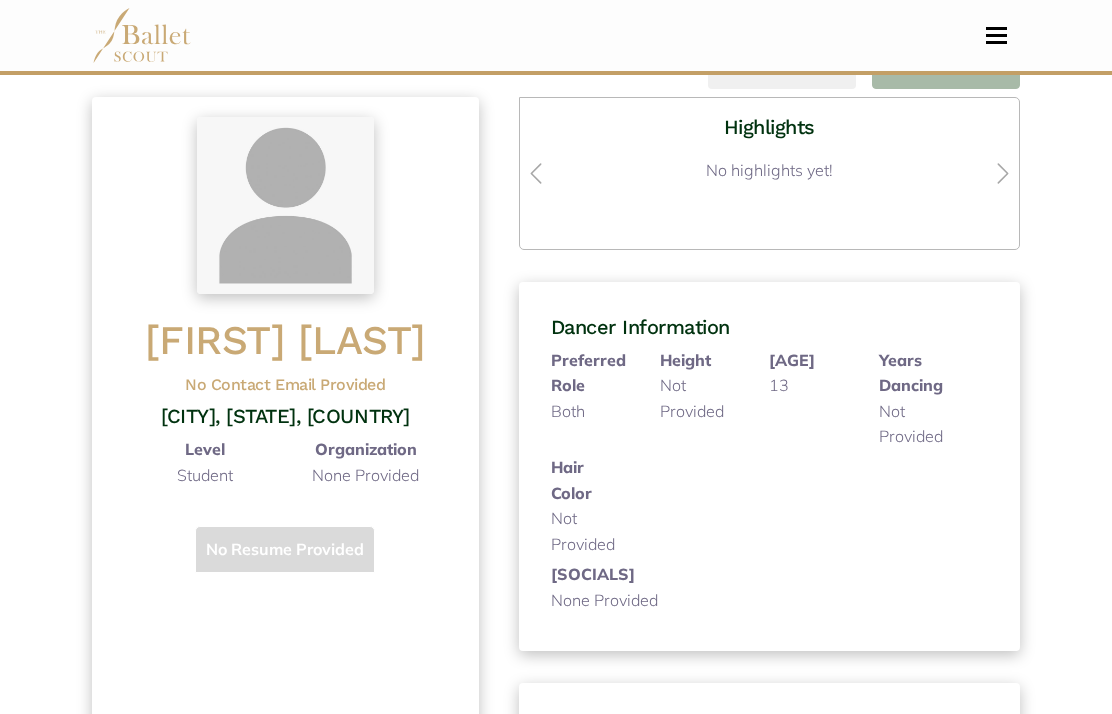 click on "Not Provided" at bounding box center [589, 531] 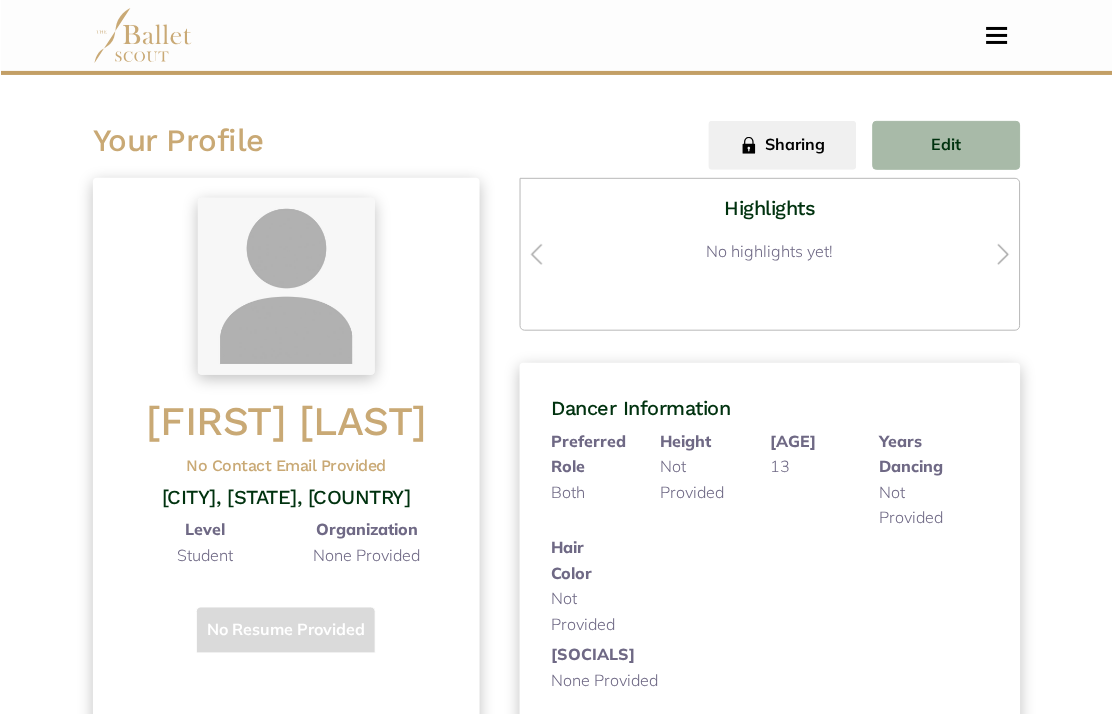 scroll, scrollTop: 31, scrollLeft: 0, axis: vertical 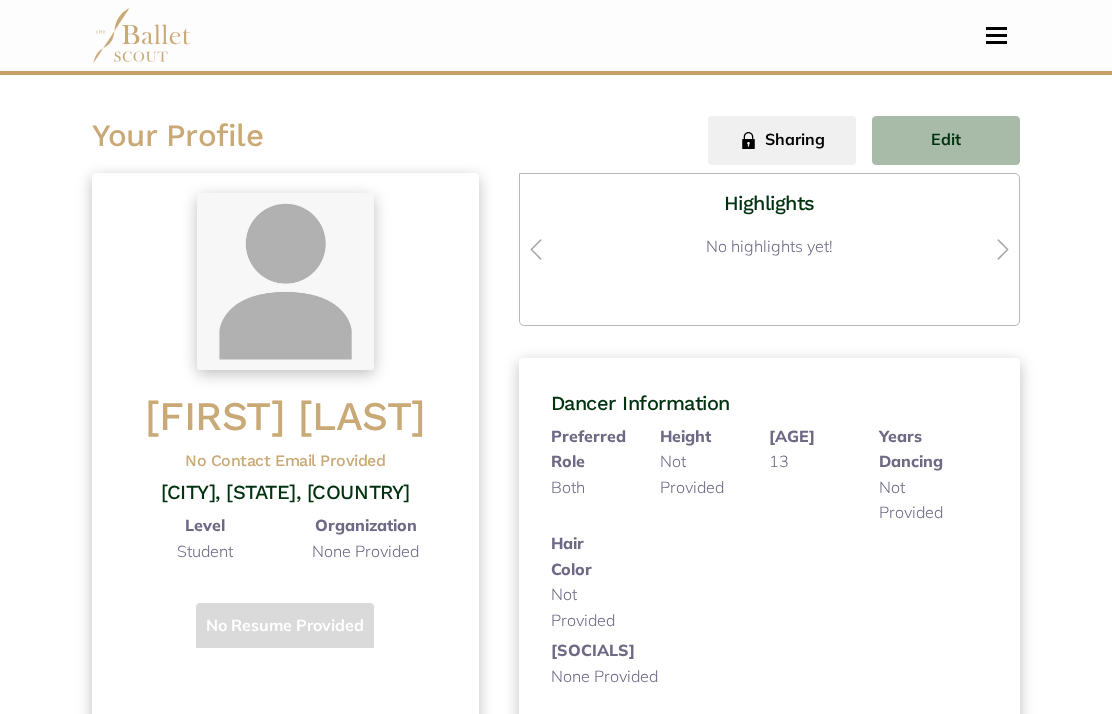 click on "Edit" at bounding box center [946, 140] 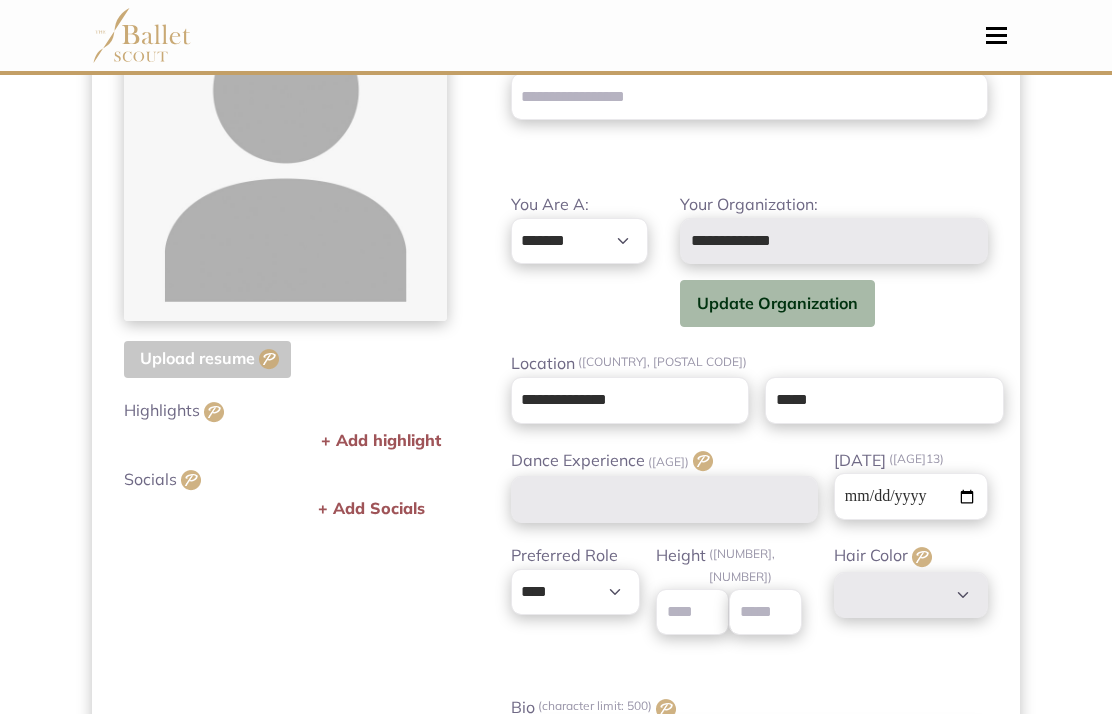 scroll, scrollTop: 327, scrollLeft: 0, axis: vertical 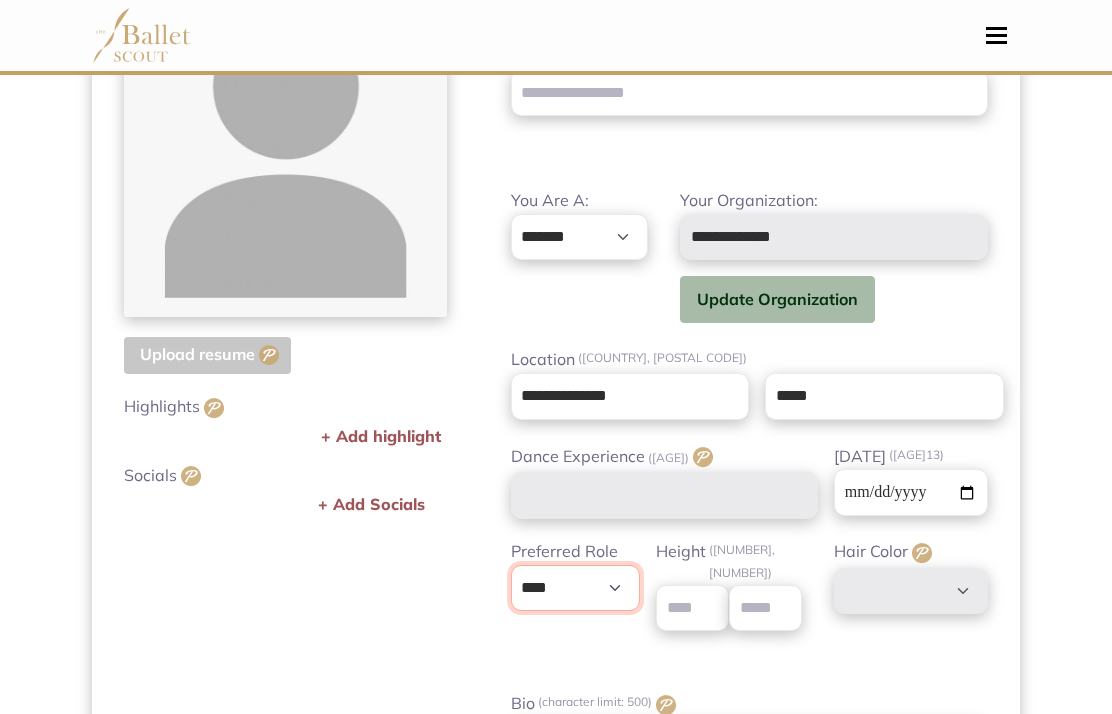 click on "**********" at bounding box center [576, 589] 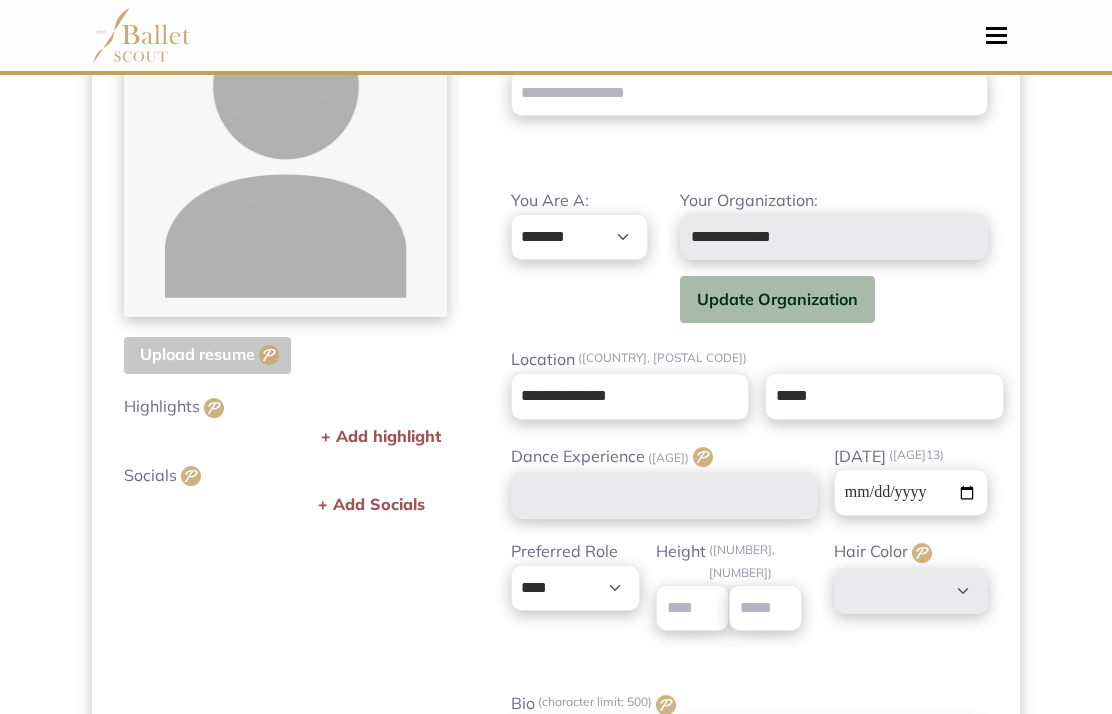 click on "+ Add highlight" at bounding box center [381, 437] 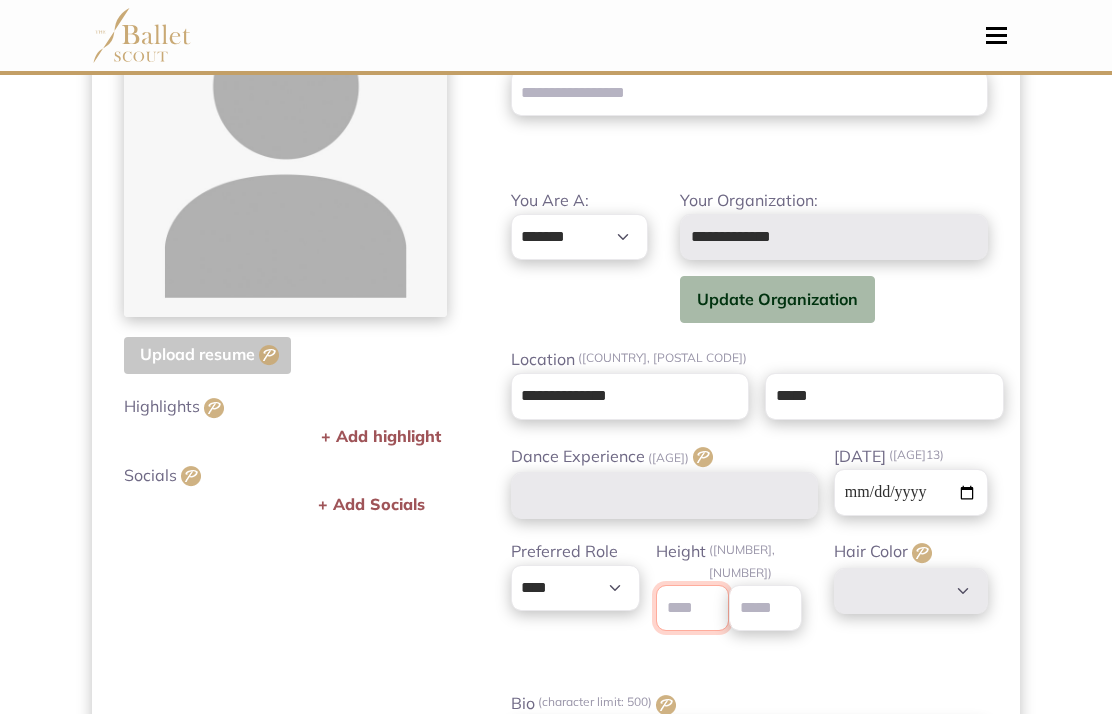 click at bounding box center (692, 608) 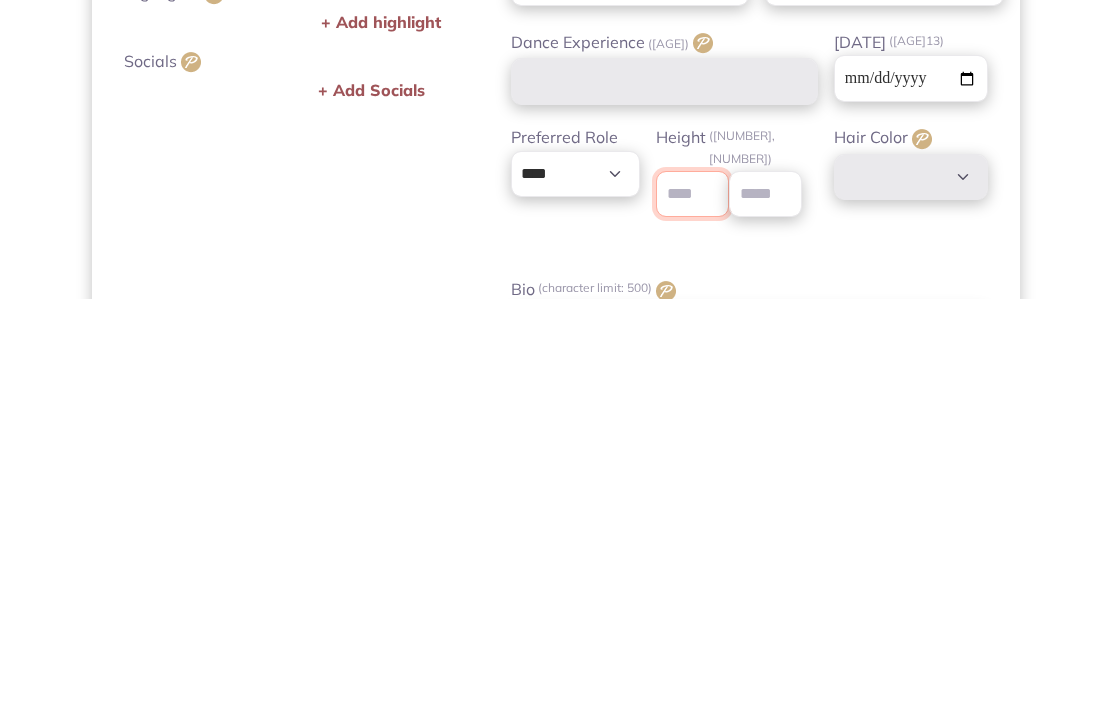 type on "*" 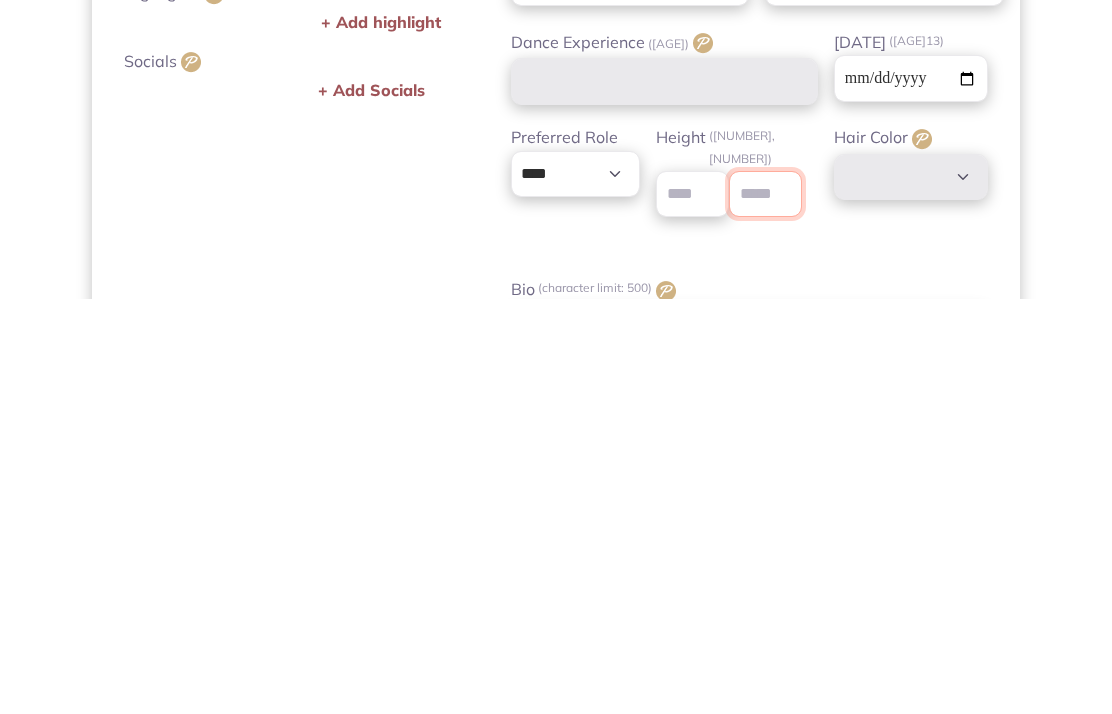 click at bounding box center (765, 609) 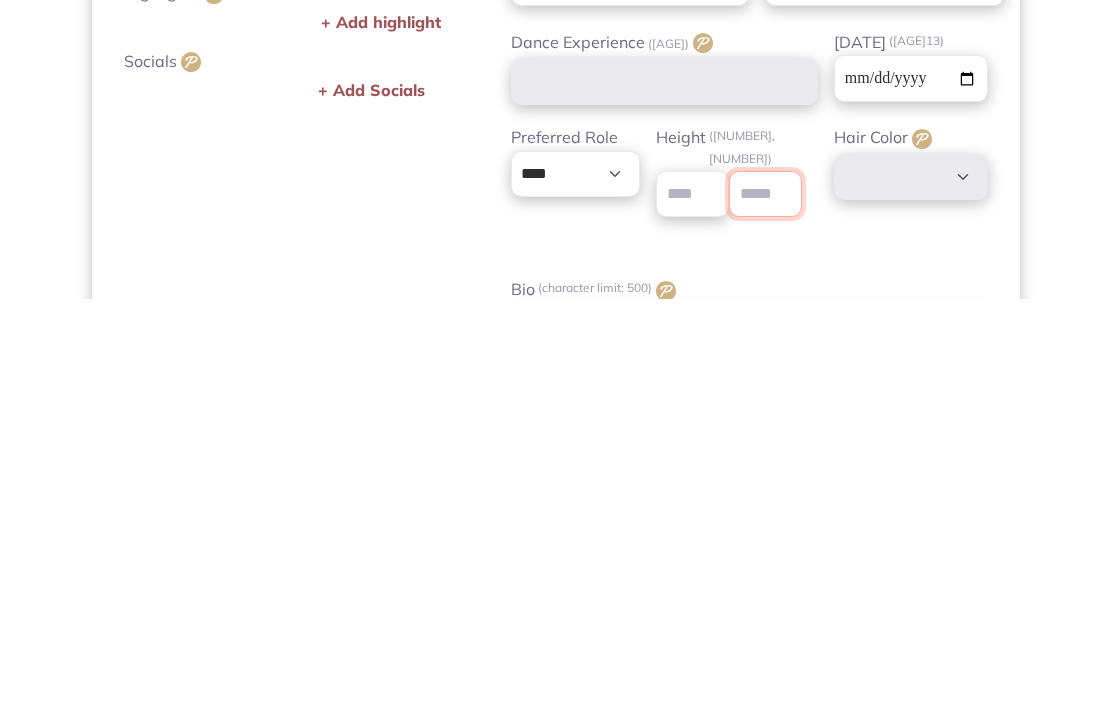 type on "*" 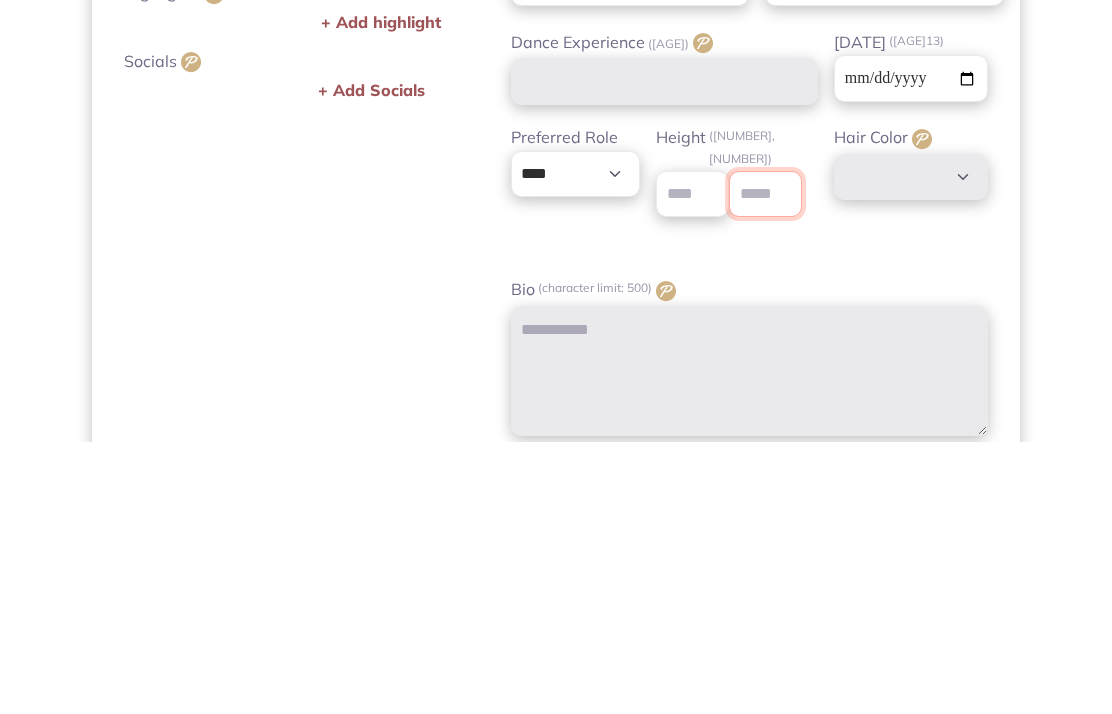 scroll, scrollTop: 471, scrollLeft: 0, axis: vertical 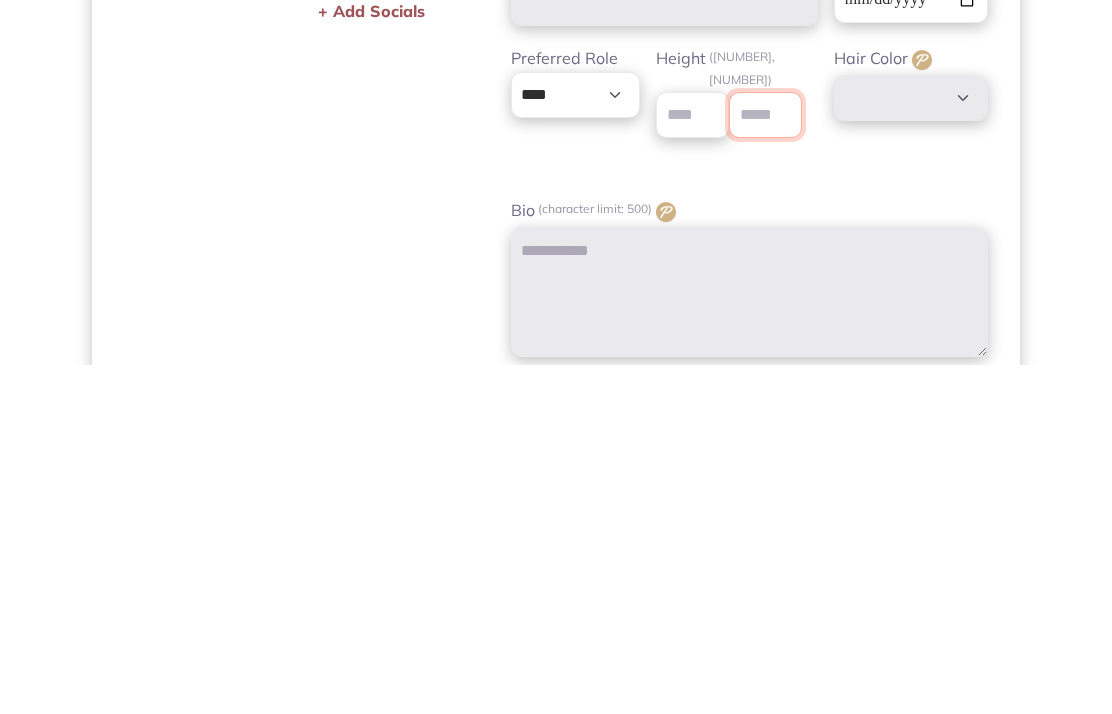 type on "*" 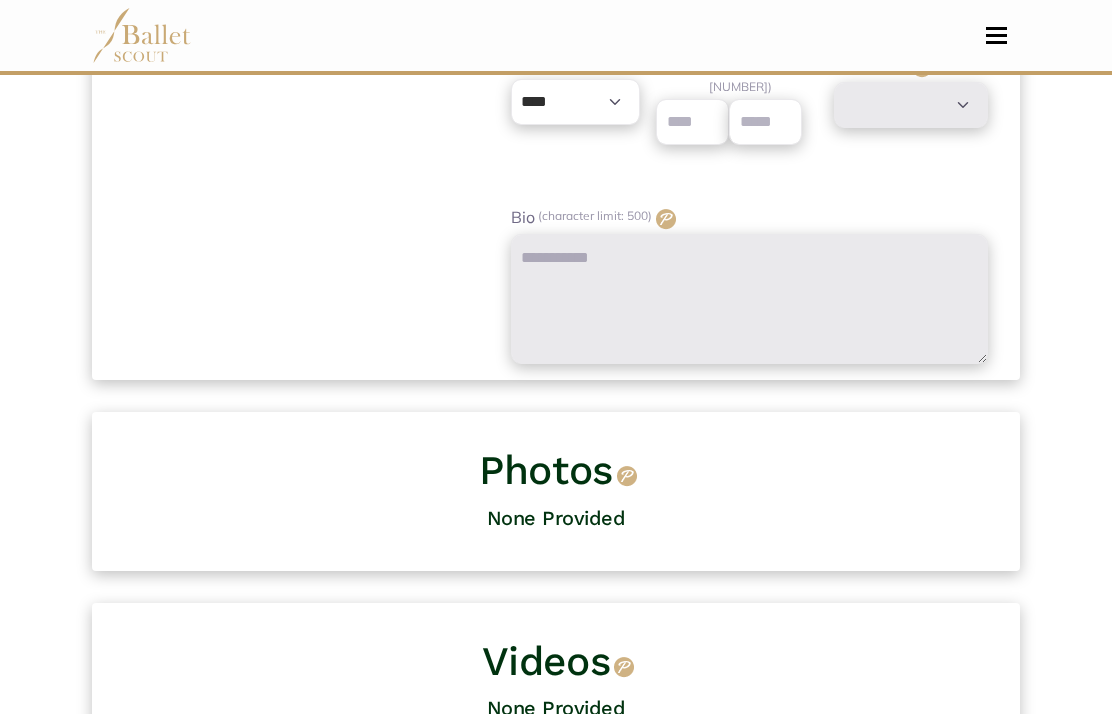 scroll, scrollTop: 814, scrollLeft: 0, axis: vertical 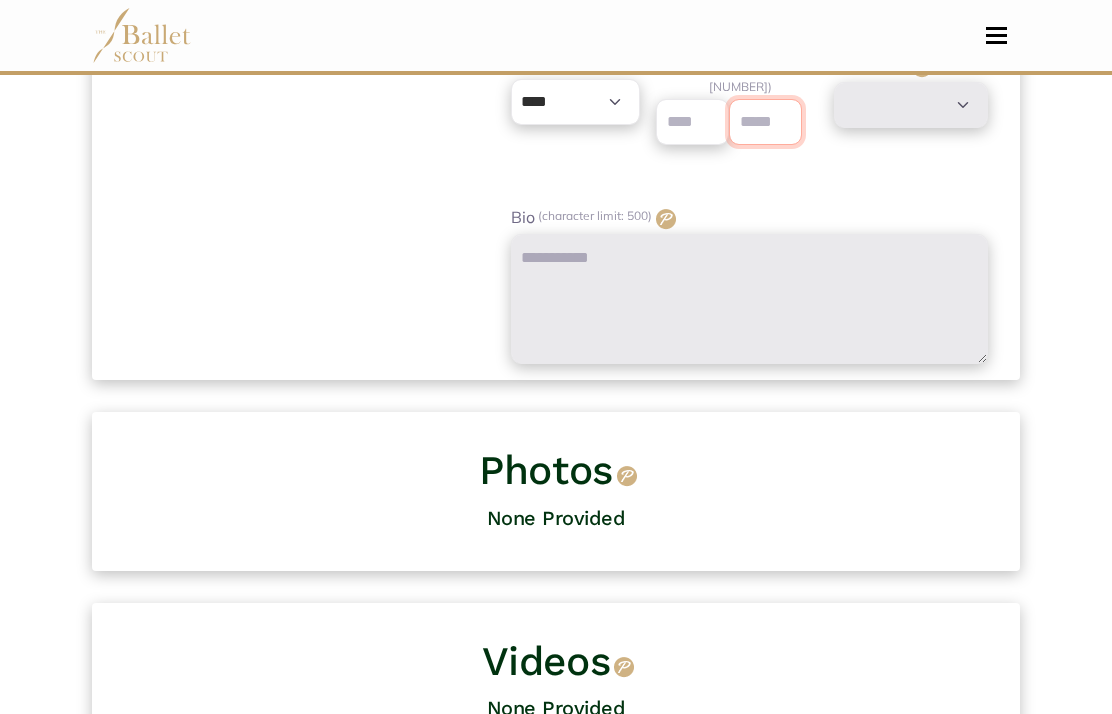type on "*" 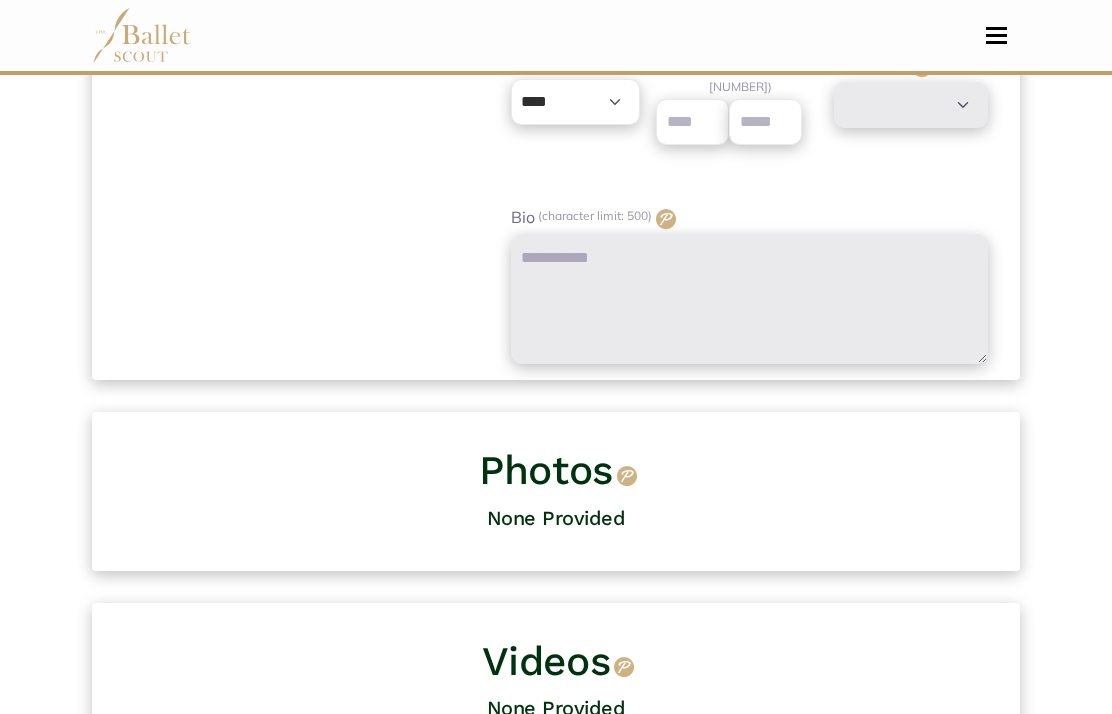 click on "None Provided" at bounding box center [556, 522] 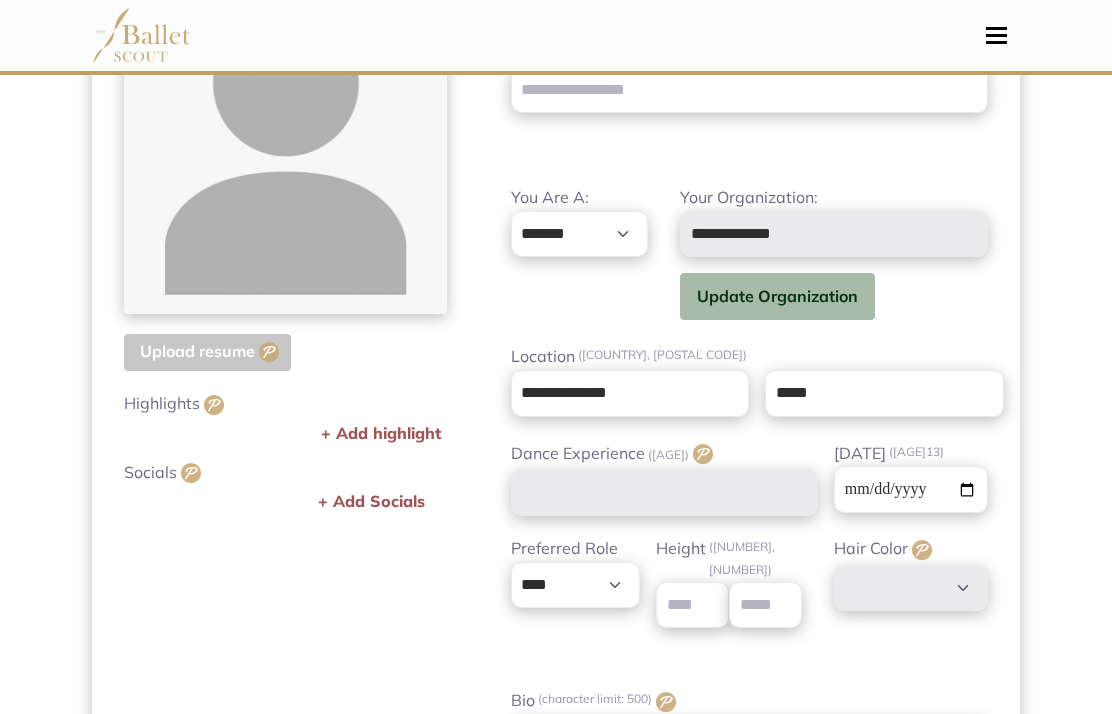 click on "Update Organization" at bounding box center (777, 297) 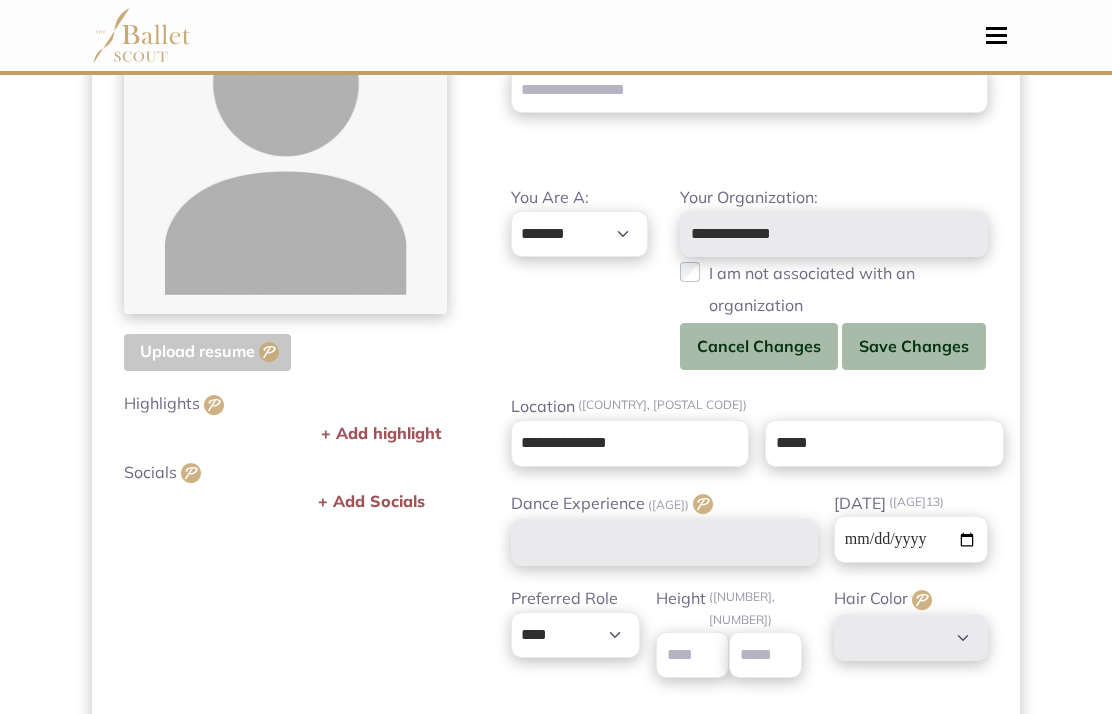 click on "Save Changes" at bounding box center (914, 346) 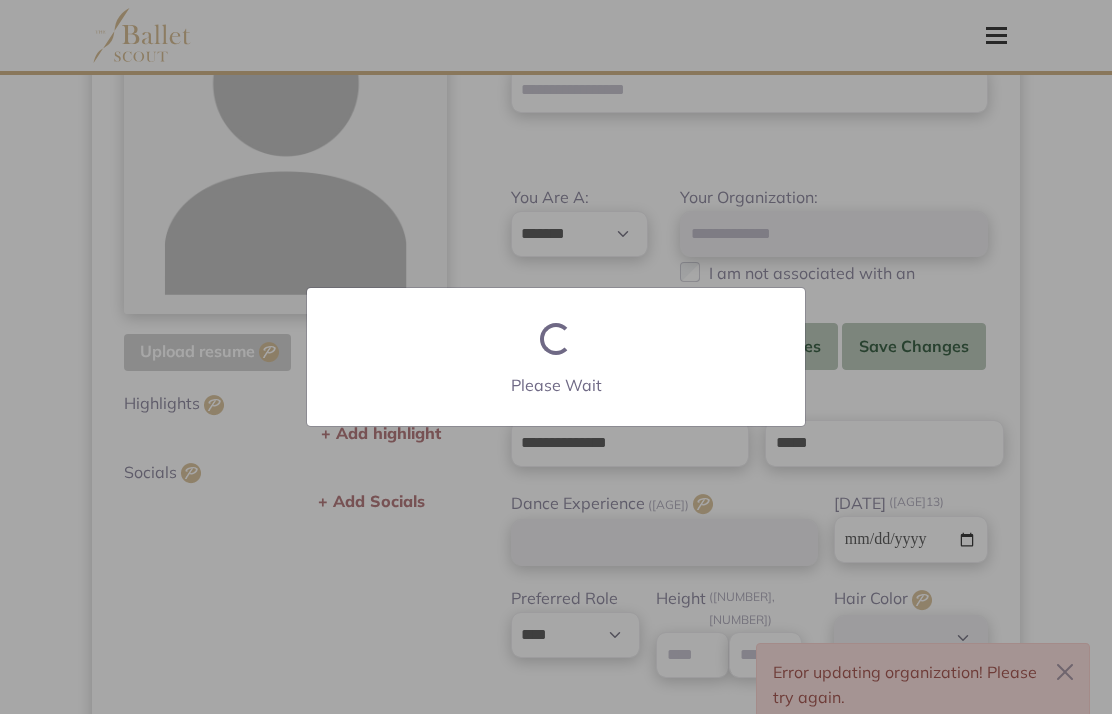 click on "Loading...
Please Wait" at bounding box center [556, 357] 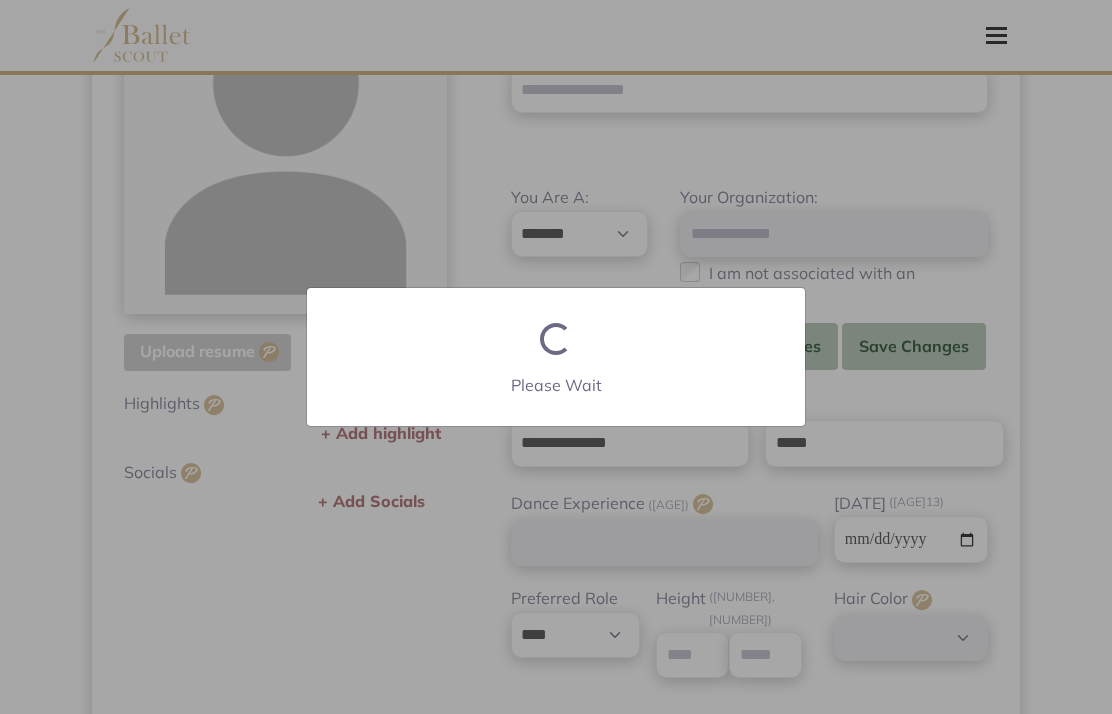 click on "Loading...
Please Wait" at bounding box center [556, 357] 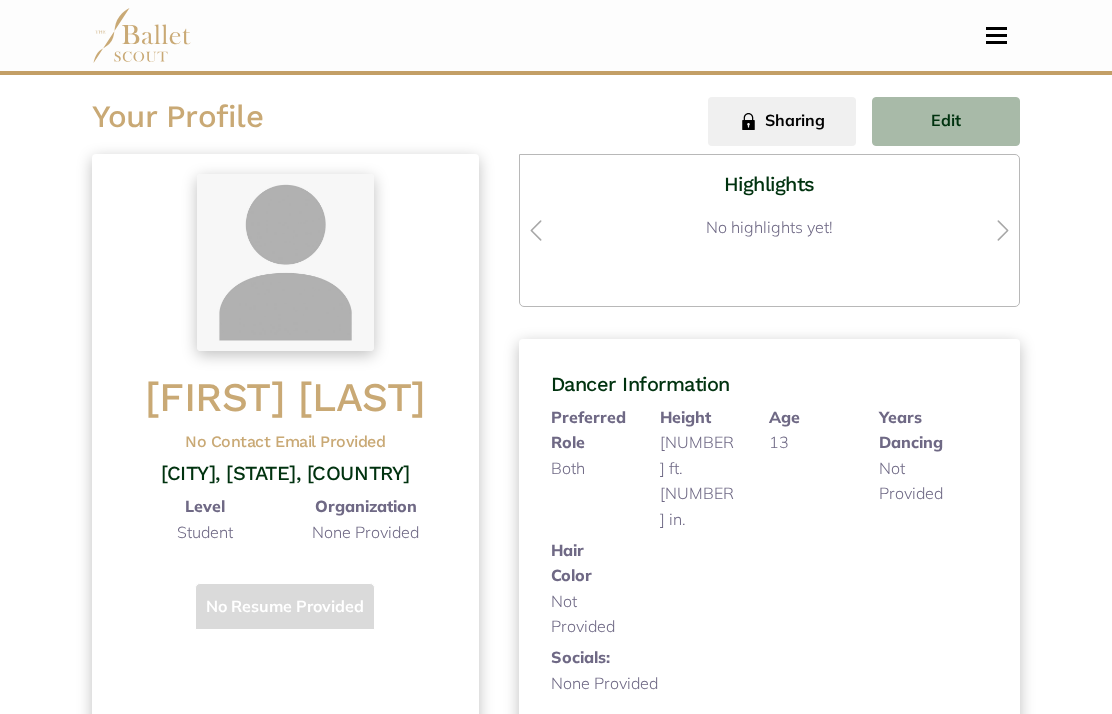 scroll, scrollTop: 43, scrollLeft: 0, axis: vertical 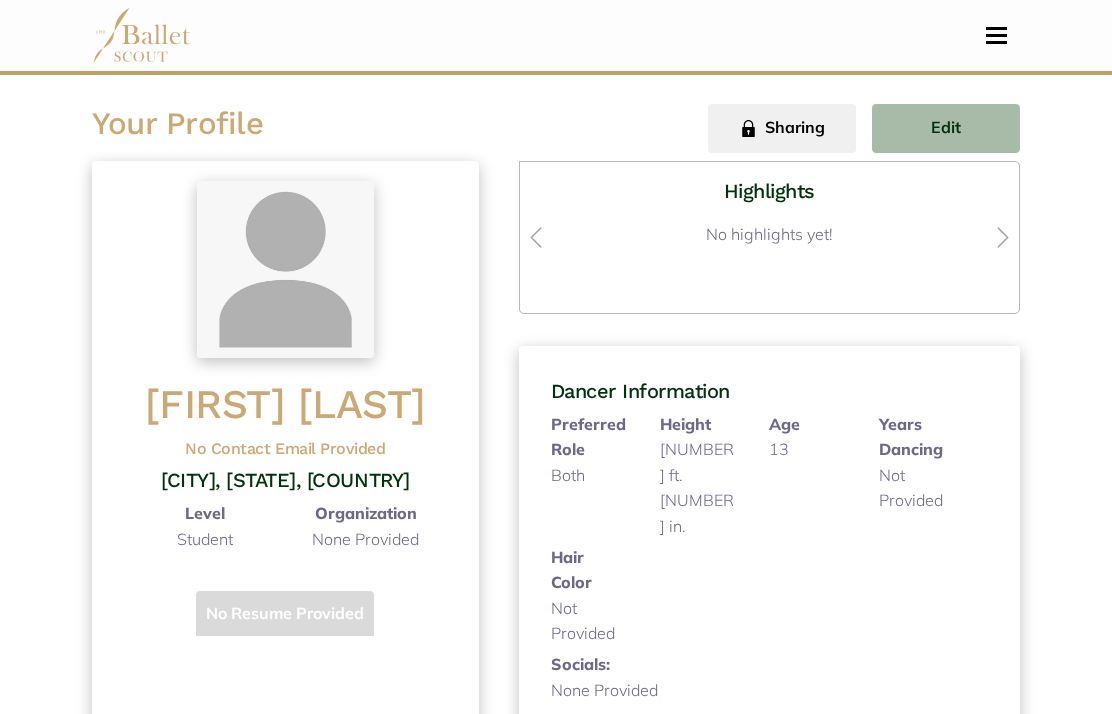 click at bounding box center (285, 269) 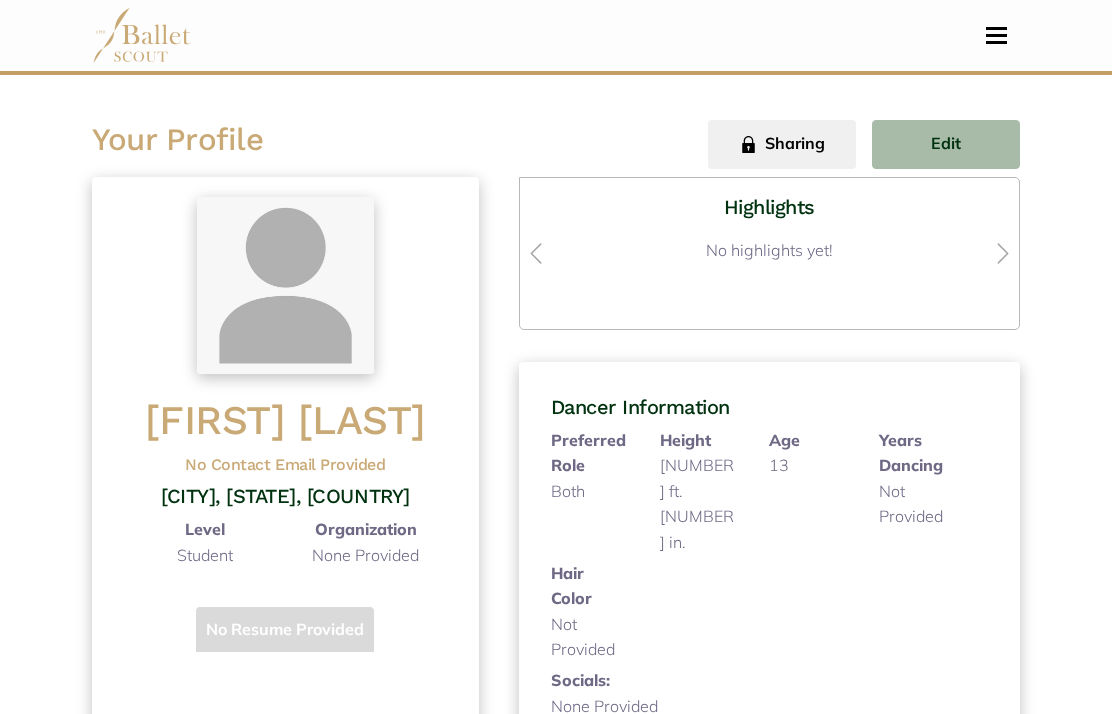 scroll, scrollTop: 0, scrollLeft: 0, axis: both 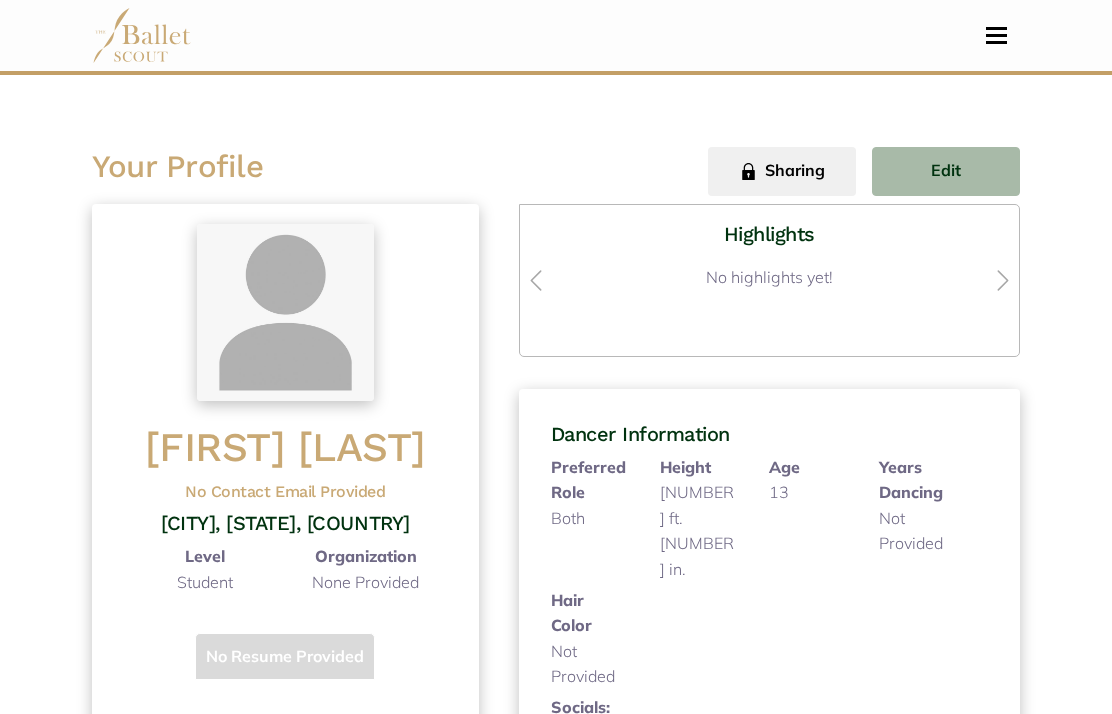 click on "Edit" at bounding box center (946, 171) 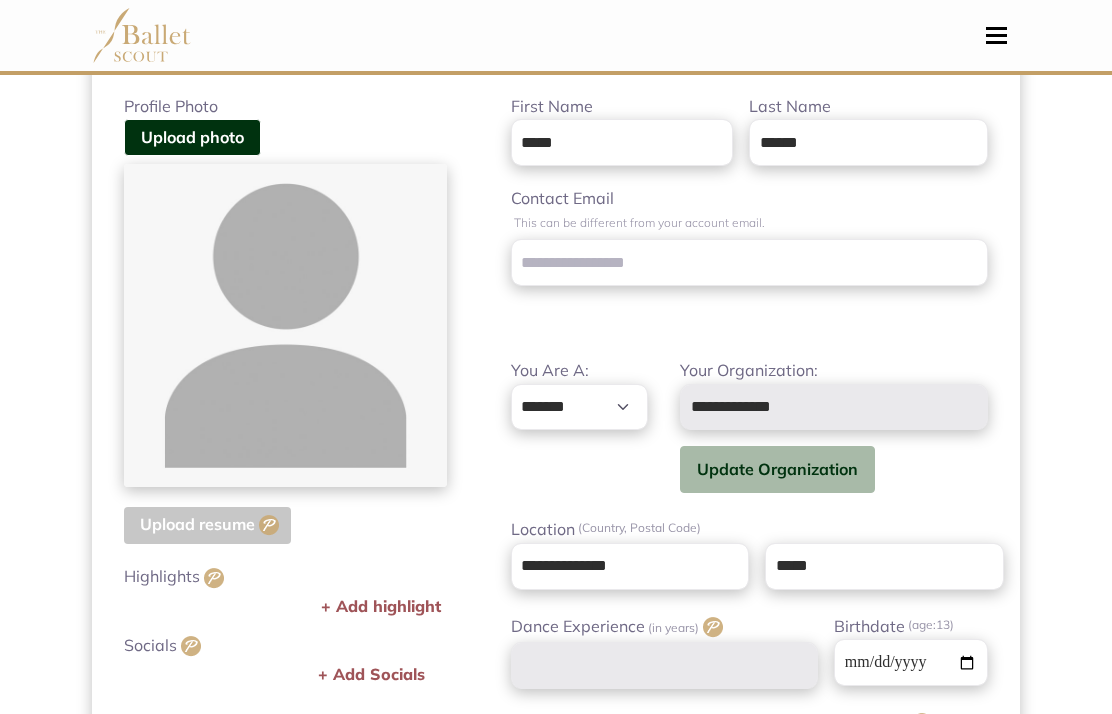scroll, scrollTop: 155, scrollLeft: 0, axis: vertical 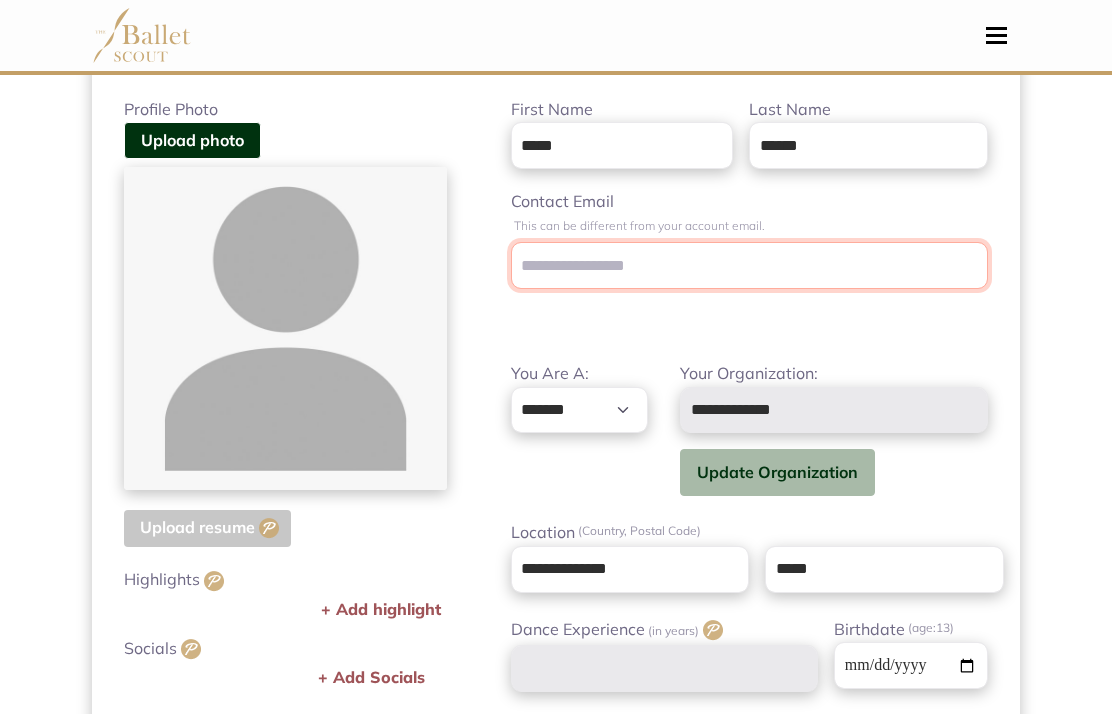 click on "Contact Email" at bounding box center [749, 265] 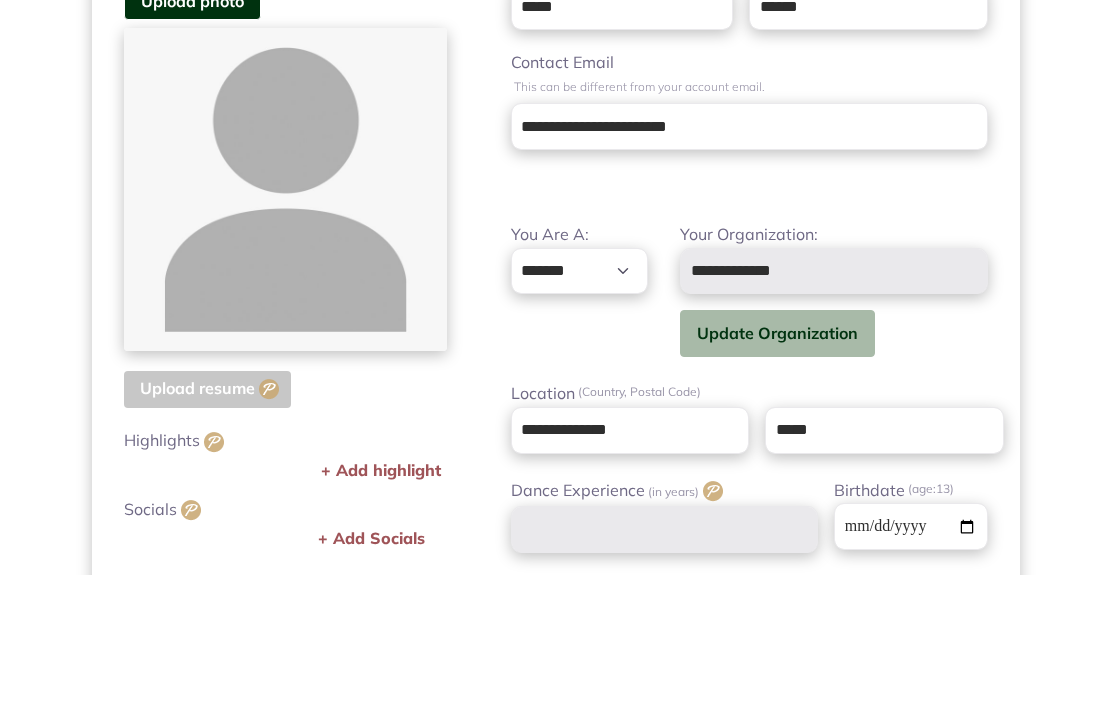 scroll, scrollTop: 294, scrollLeft: 0, axis: vertical 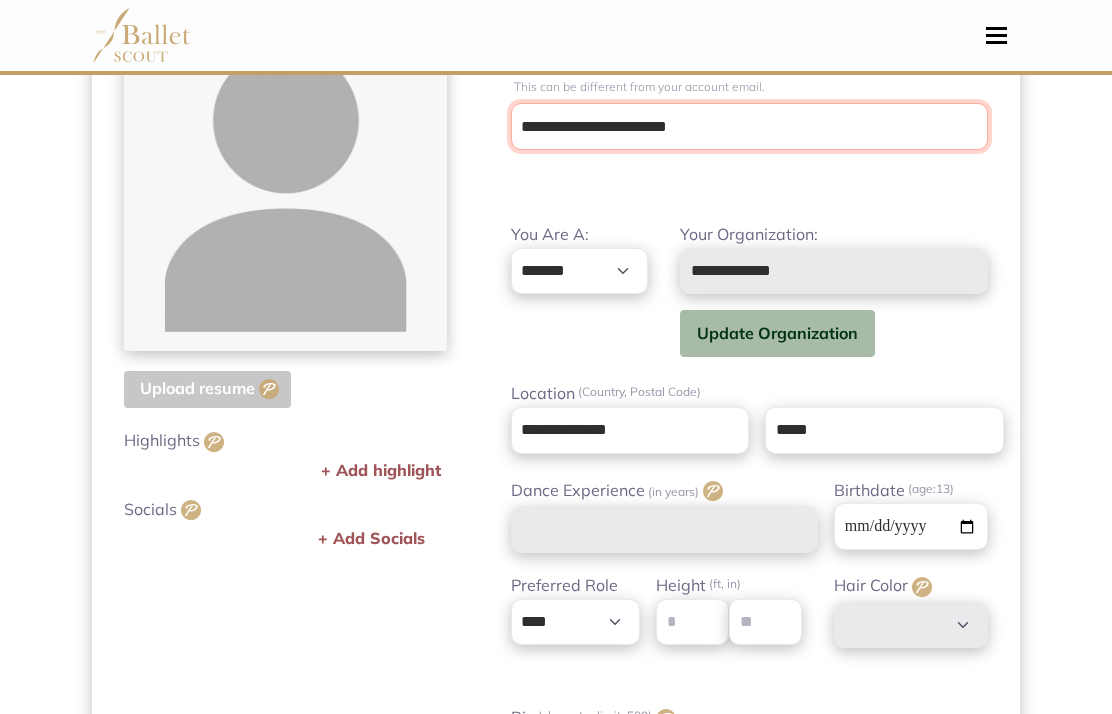 type on "**********" 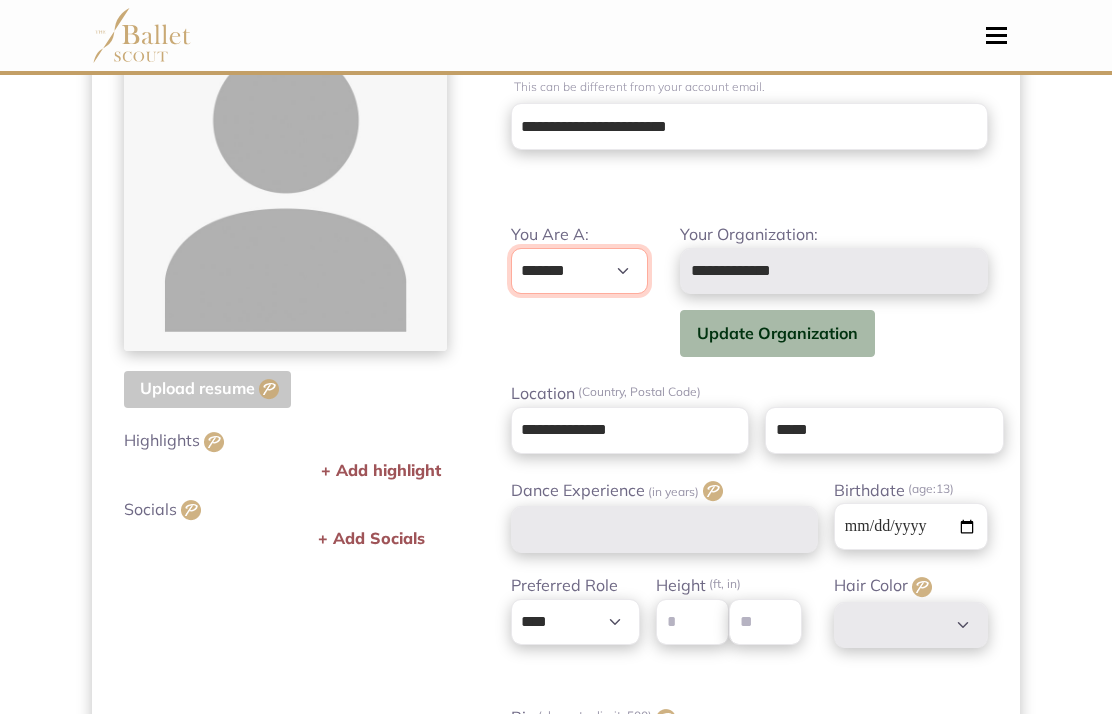 click on "**********" at bounding box center (580, 271) 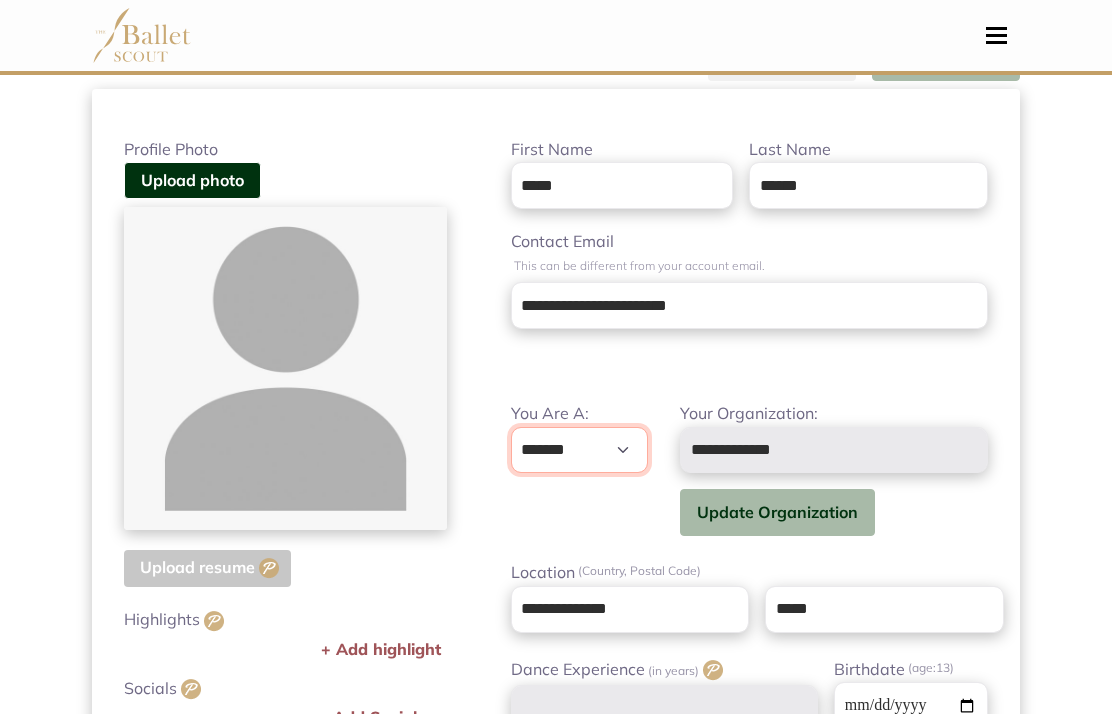 scroll, scrollTop: 59, scrollLeft: 0, axis: vertical 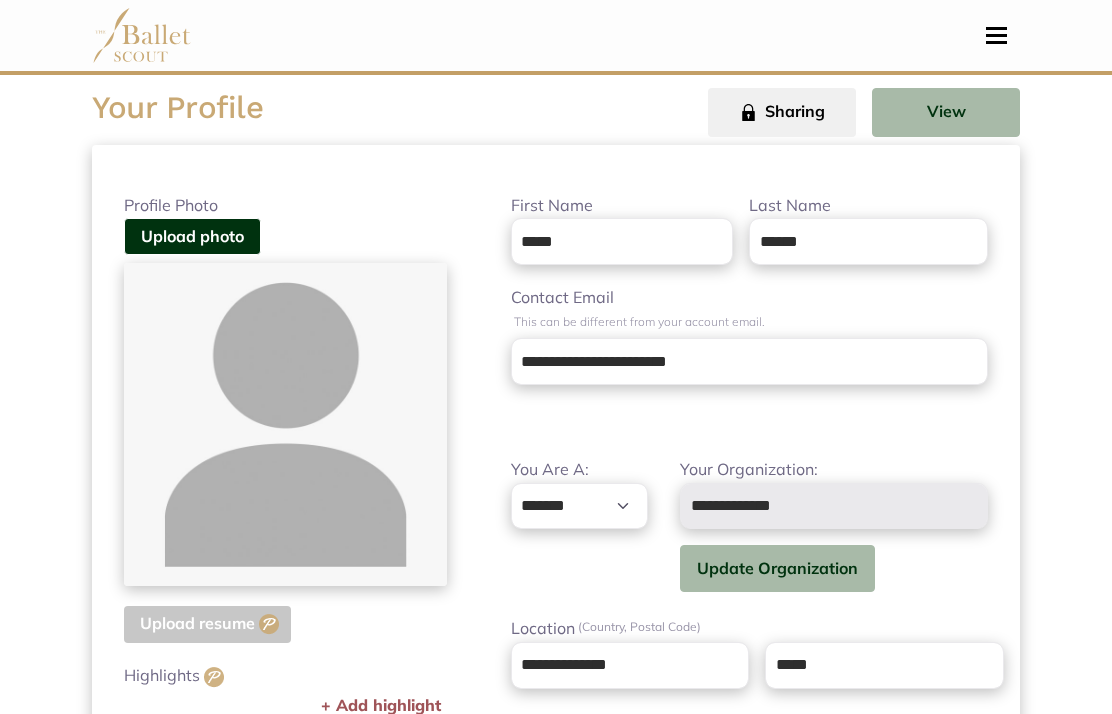click on "**********" at bounding box center [580, 526] 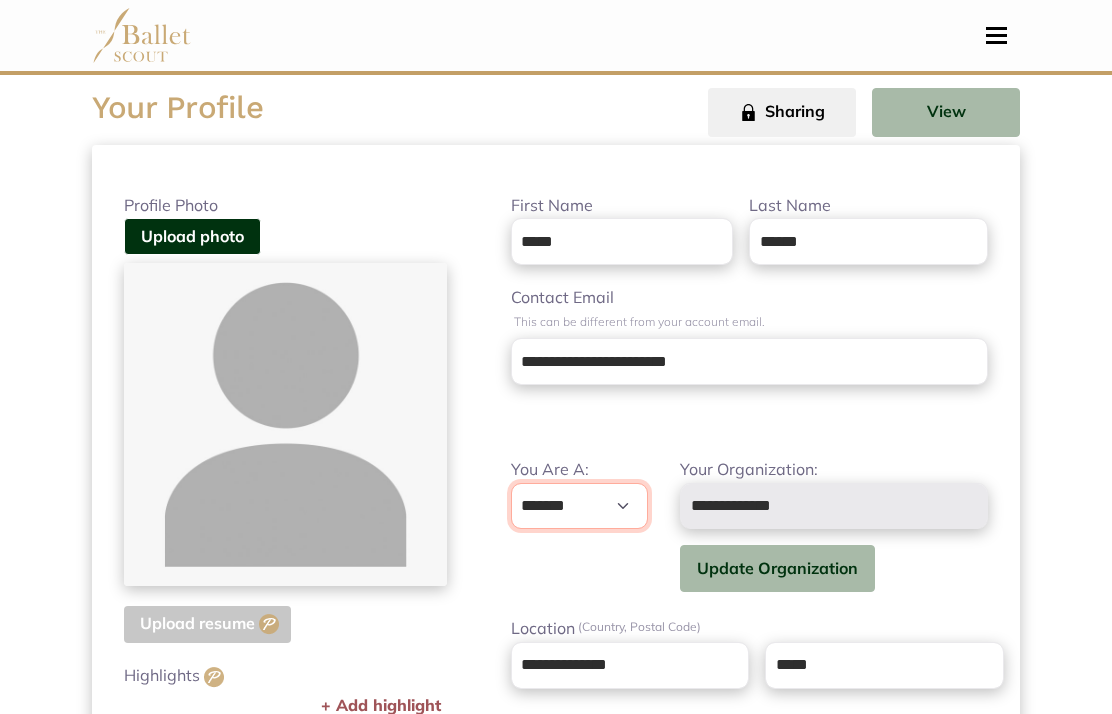 click on "**********" at bounding box center (580, 506) 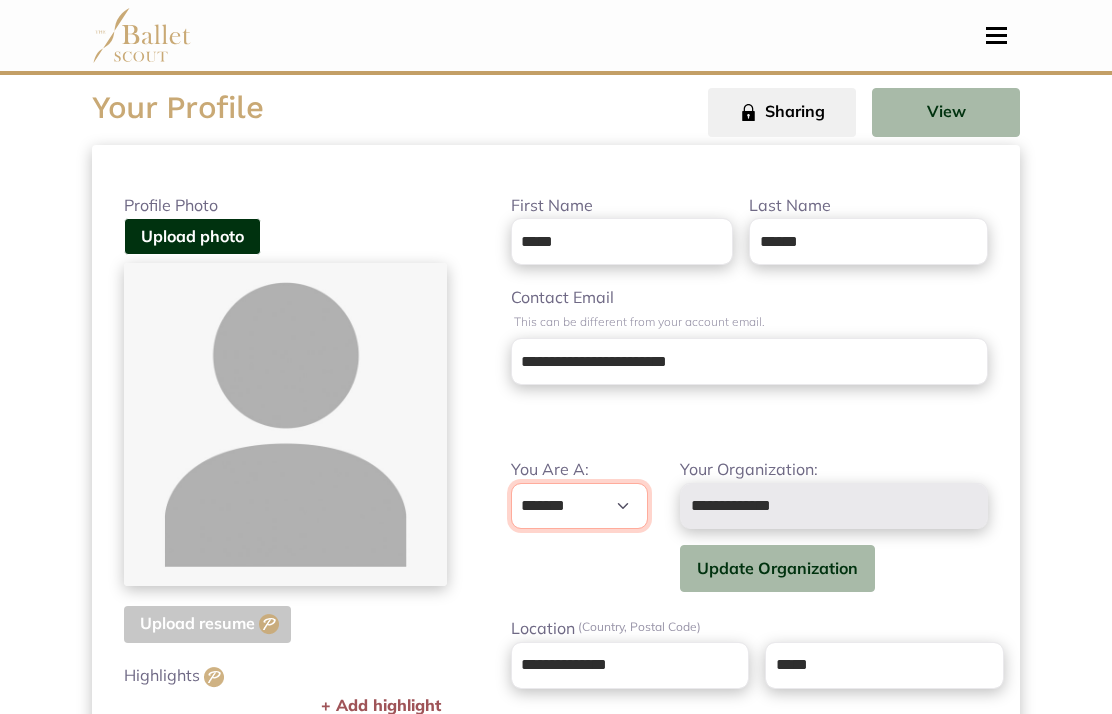 click on "**********" at bounding box center (580, 506) 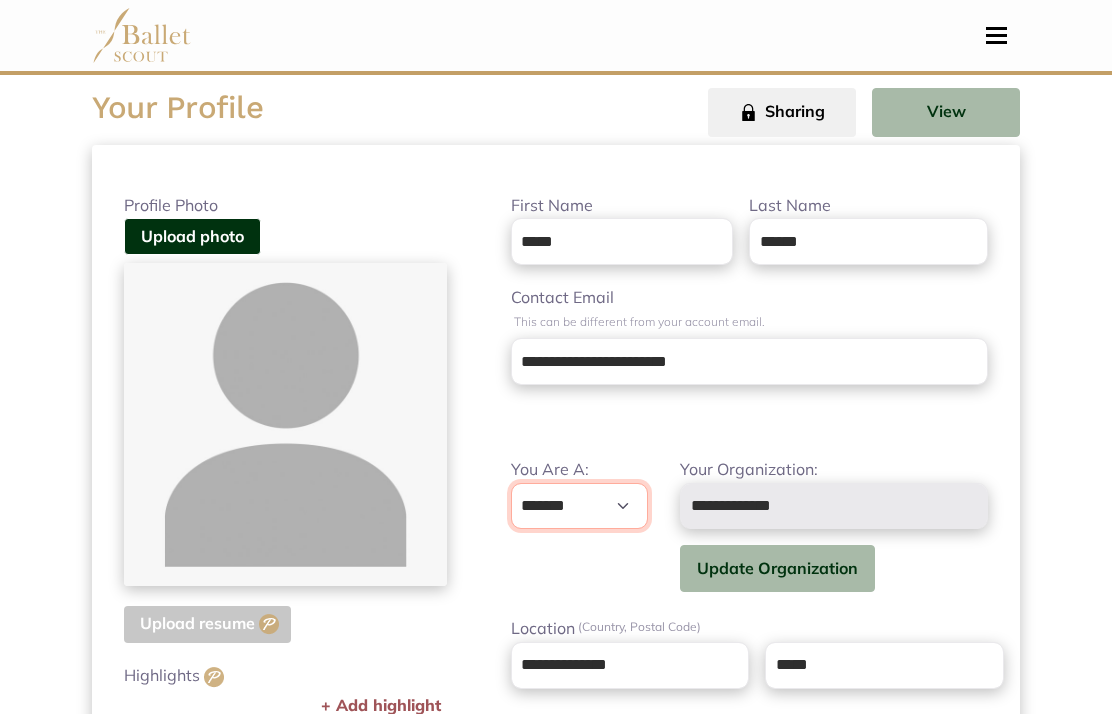 scroll, scrollTop: 0, scrollLeft: 0, axis: both 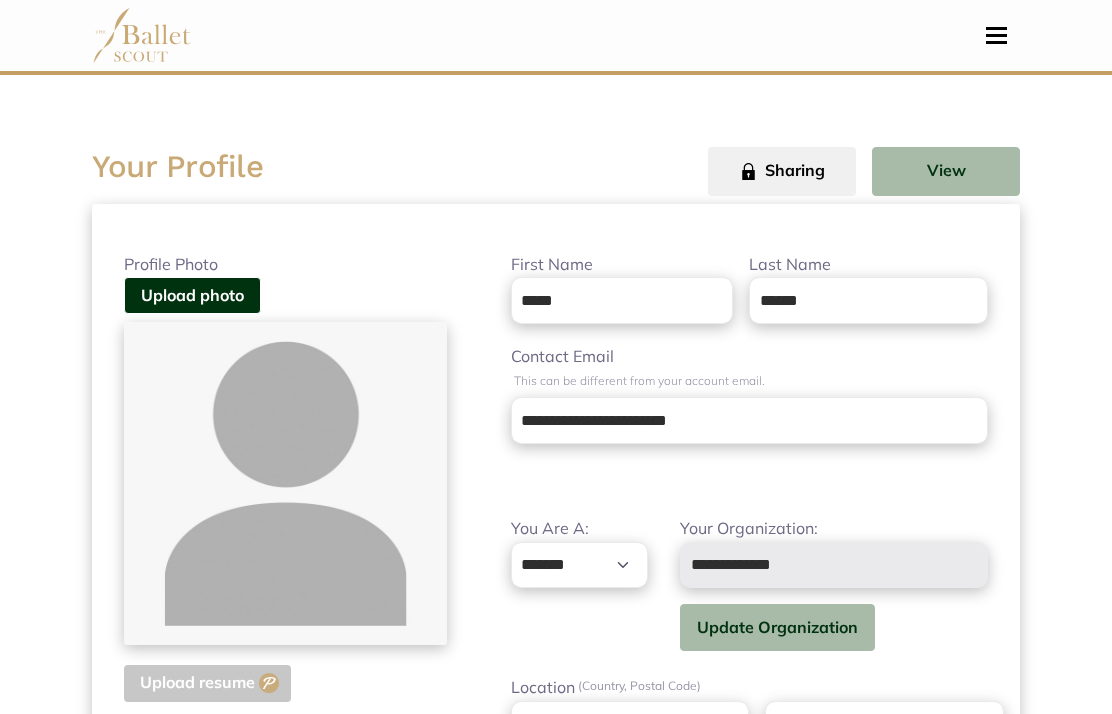 click on "Dashboard
Profile
Search
Organizations" at bounding box center (556, 35) 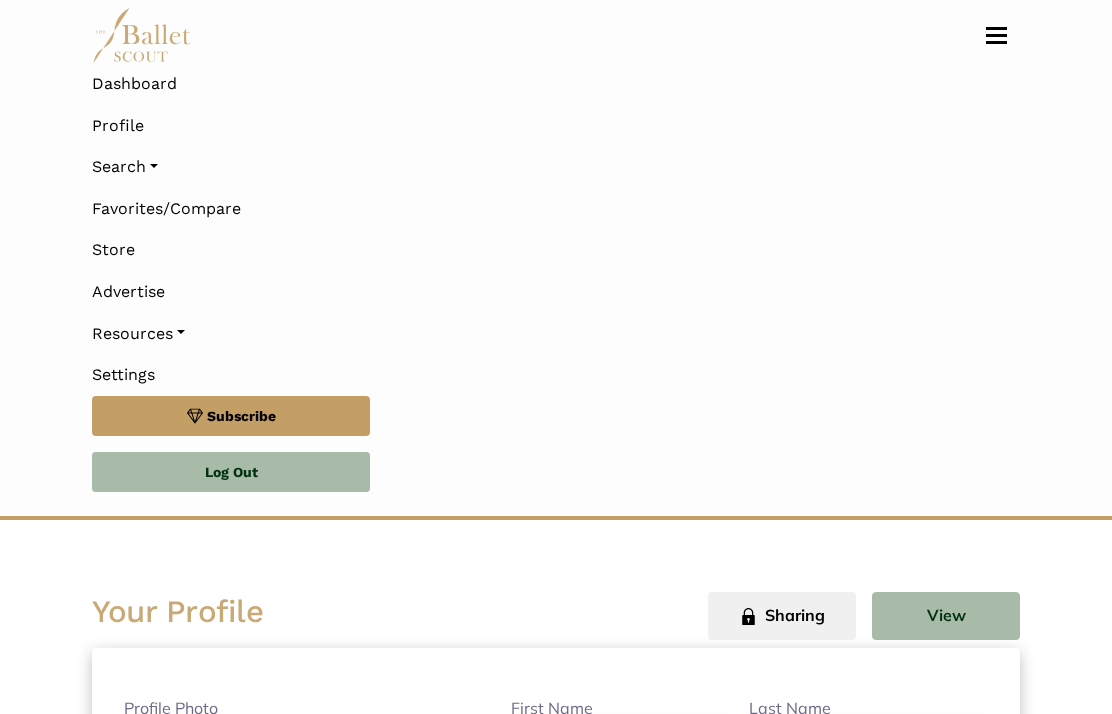 click on "Dashboard" at bounding box center [556, 84] 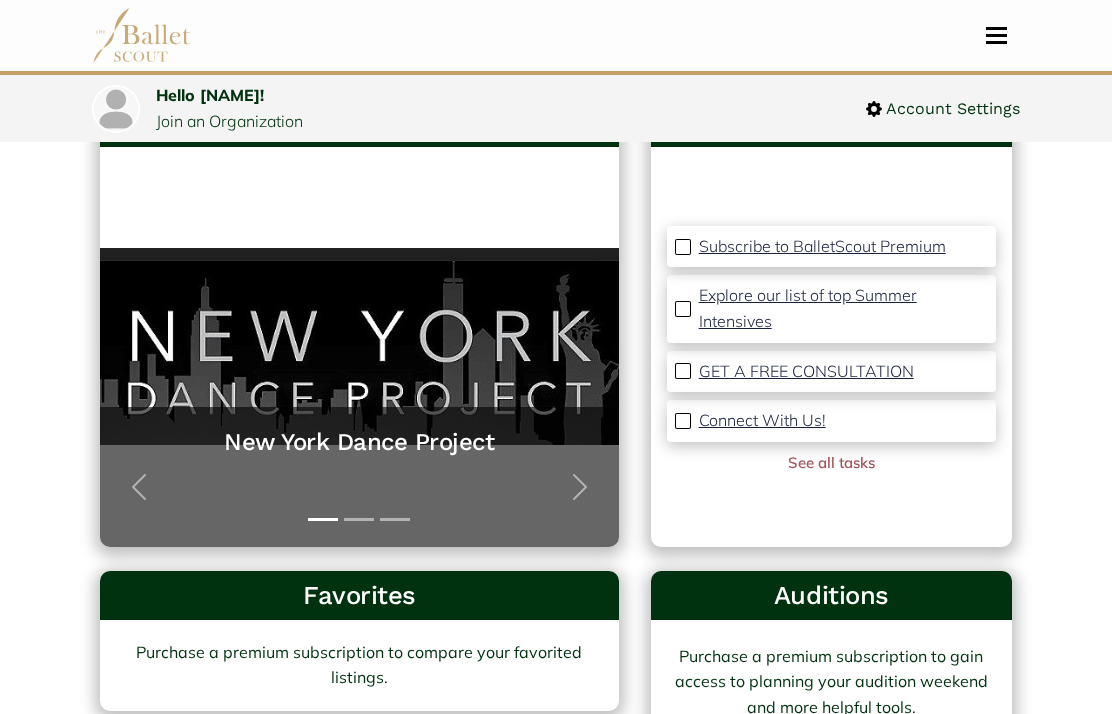 scroll, scrollTop: 155, scrollLeft: 0, axis: vertical 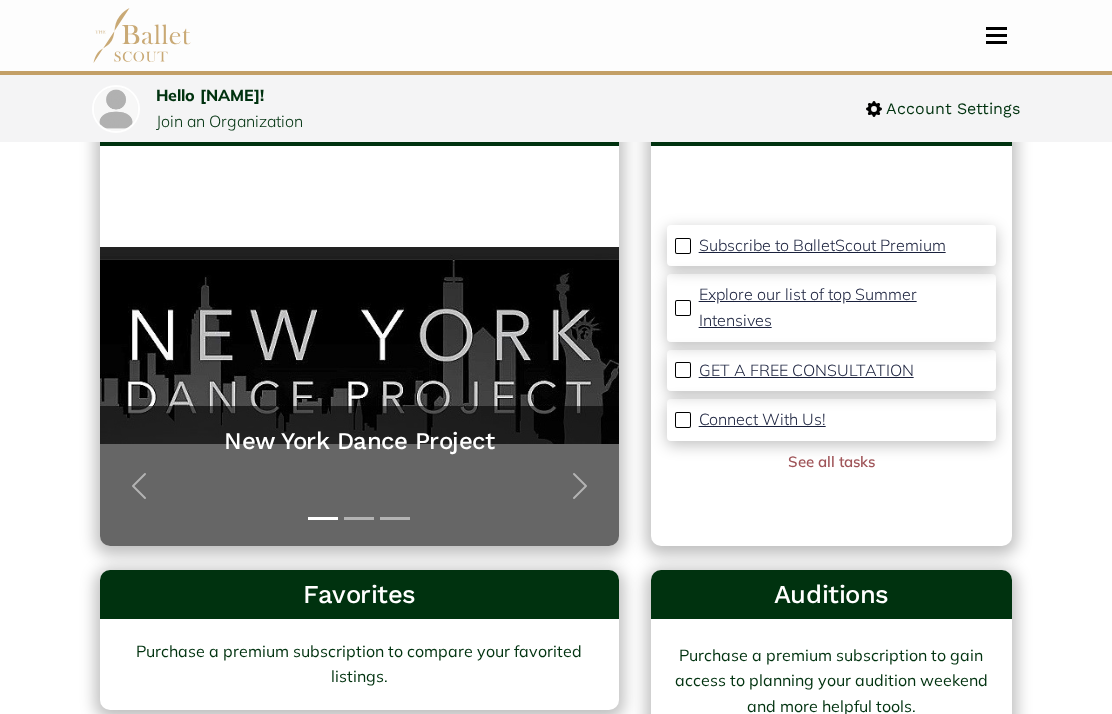 click at bounding box center [683, 308] 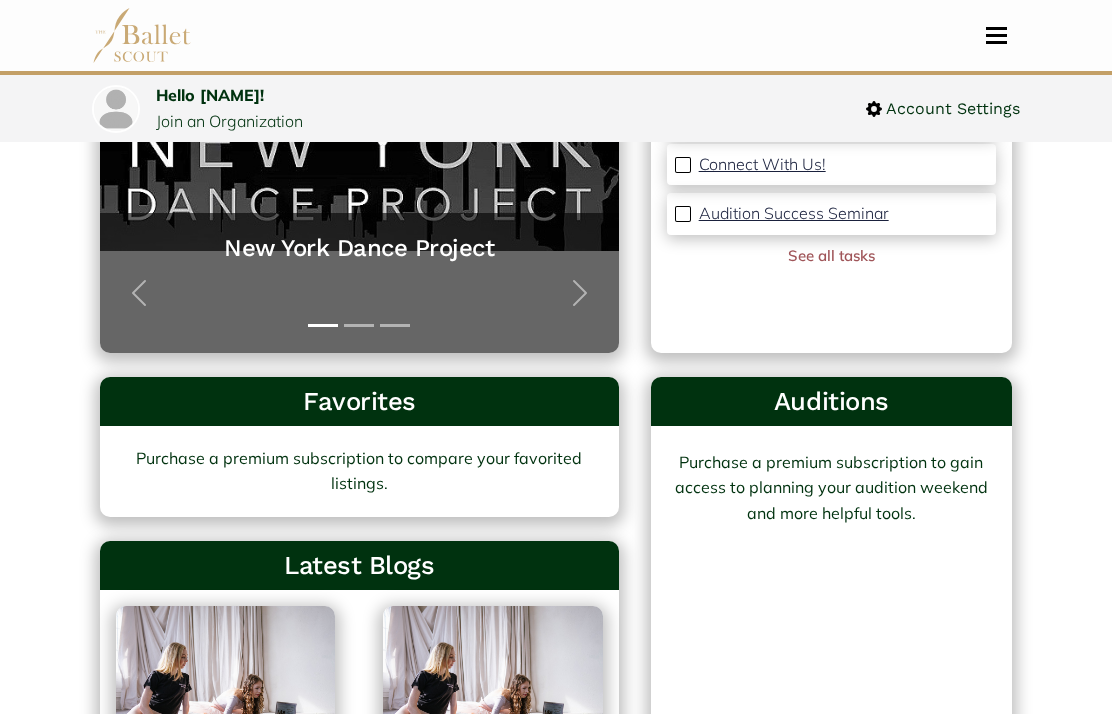 scroll, scrollTop: 336, scrollLeft: 0, axis: vertical 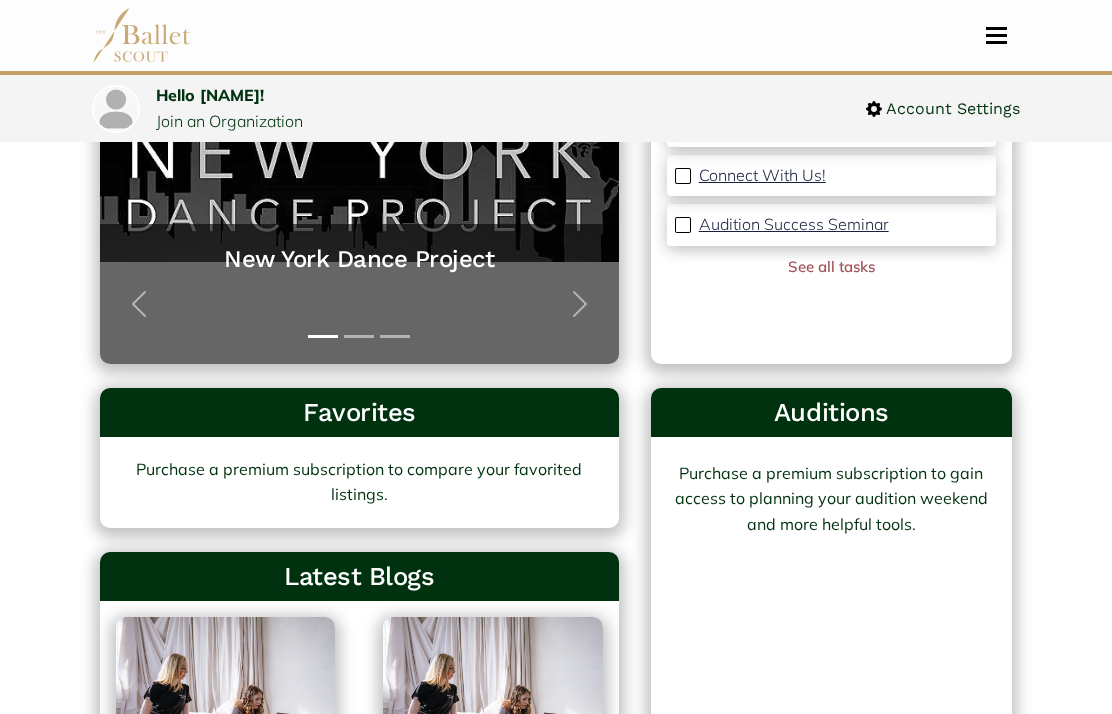 click on "See all tasks" at bounding box center [831, 267] 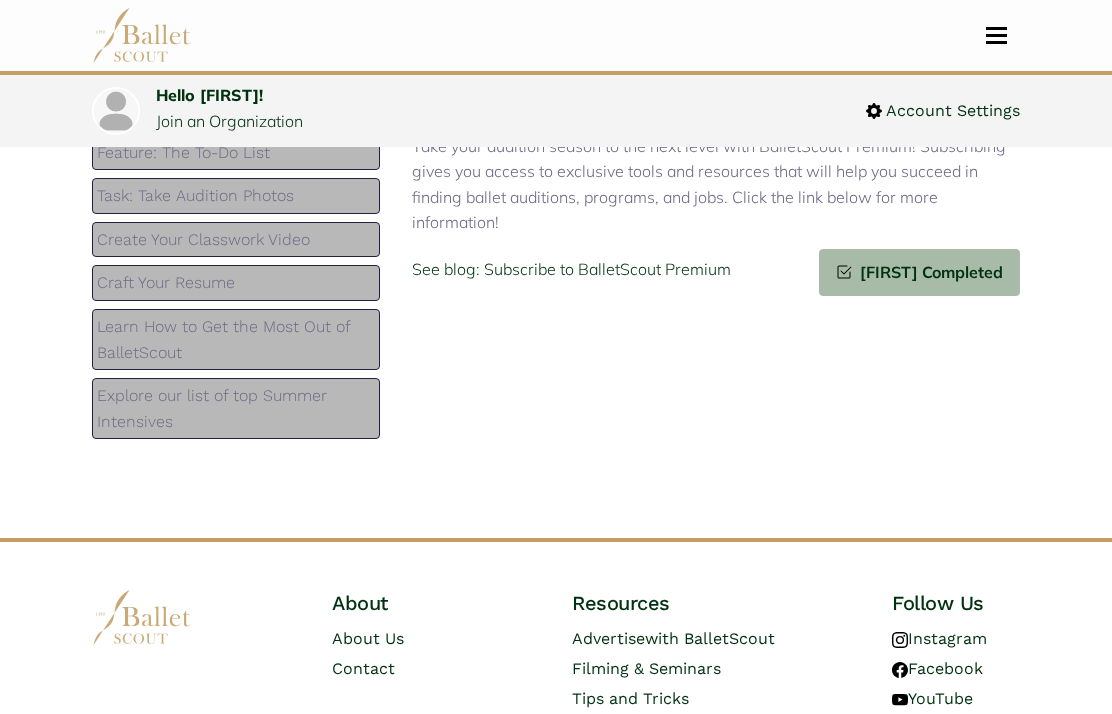 scroll, scrollTop: 0, scrollLeft: 0, axis: both 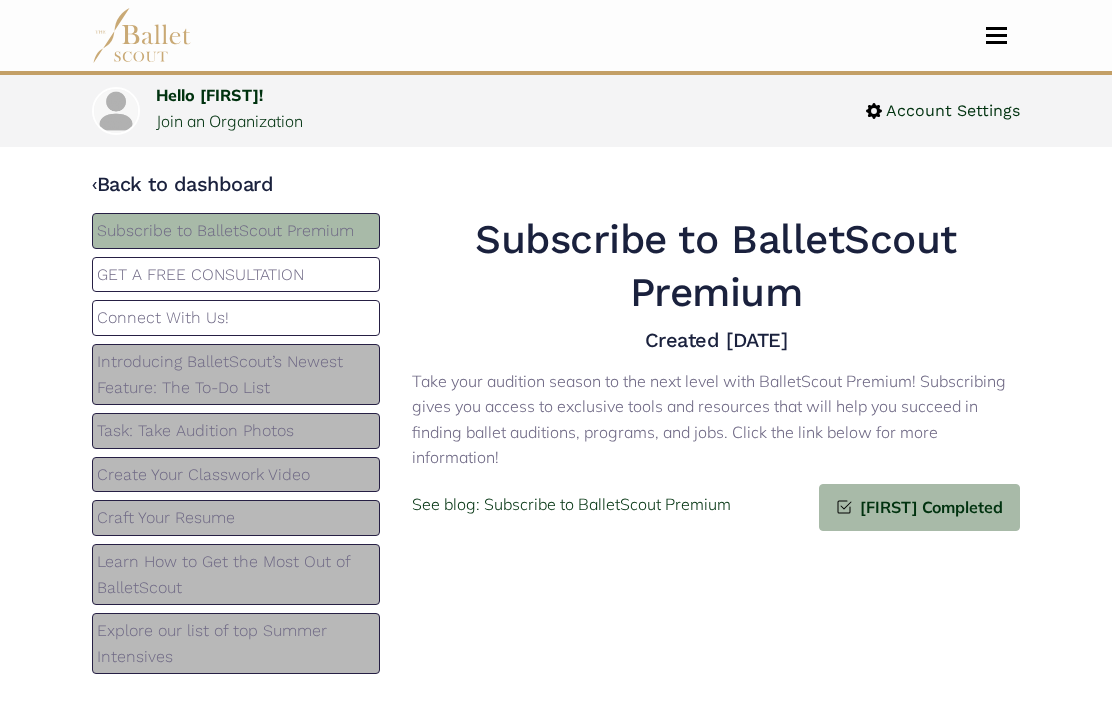 click at bounding box center (996, 35) 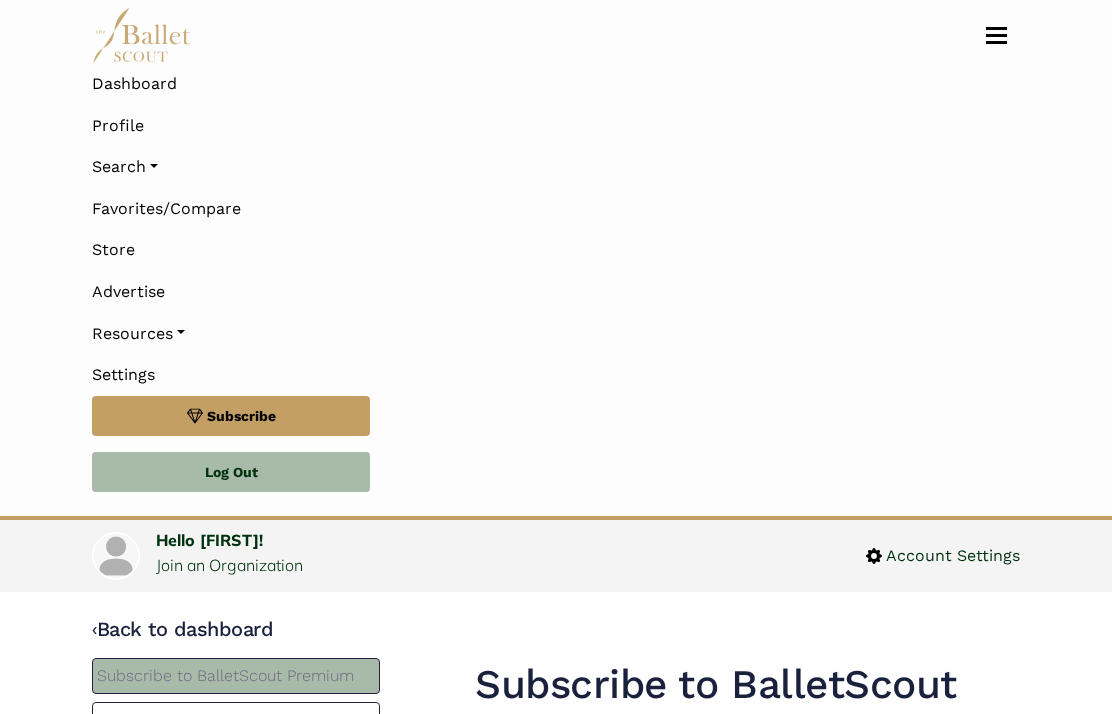 click on "Dashboard
Profile
Search
Organizations
Programs" at bounding box center [556, 296] 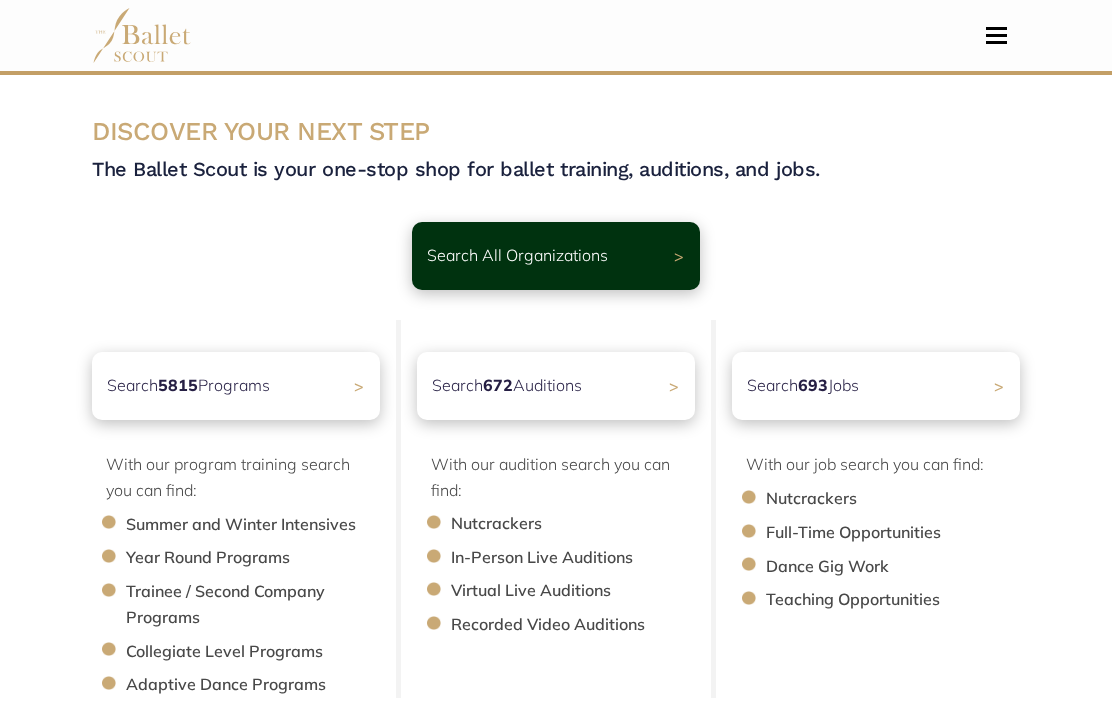 scroll, scrollTop: 0, scrollLeft: 0, axis: both 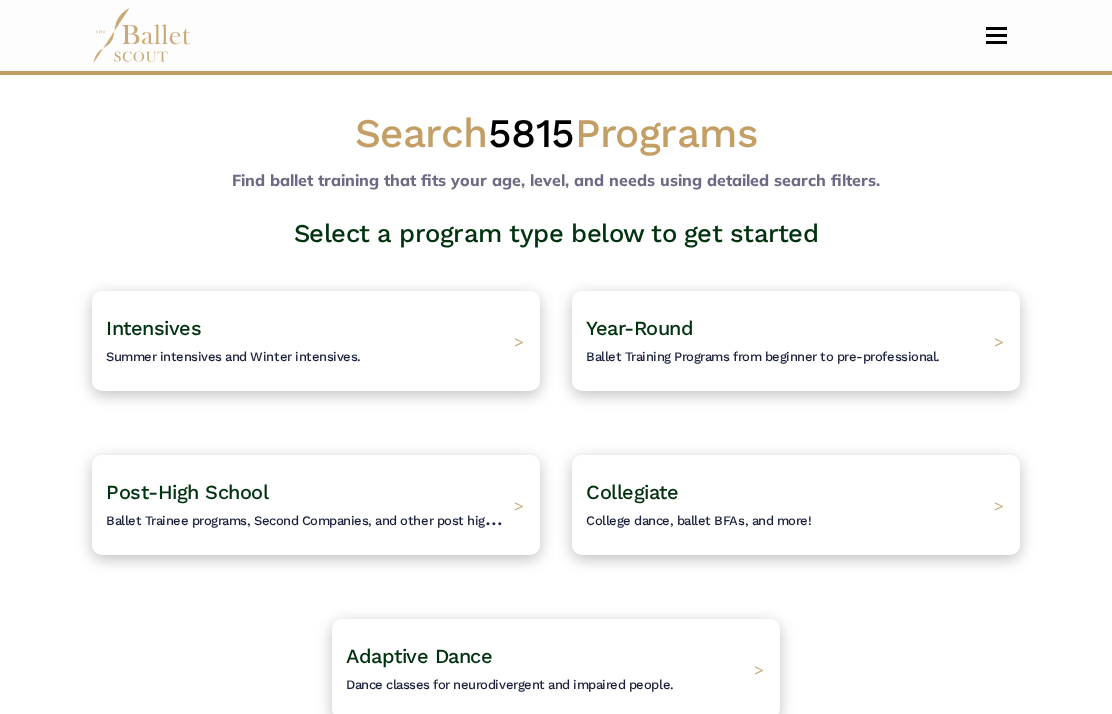 click on "Summer
intensives and Winter intensives." at bounding box center [233, 356] 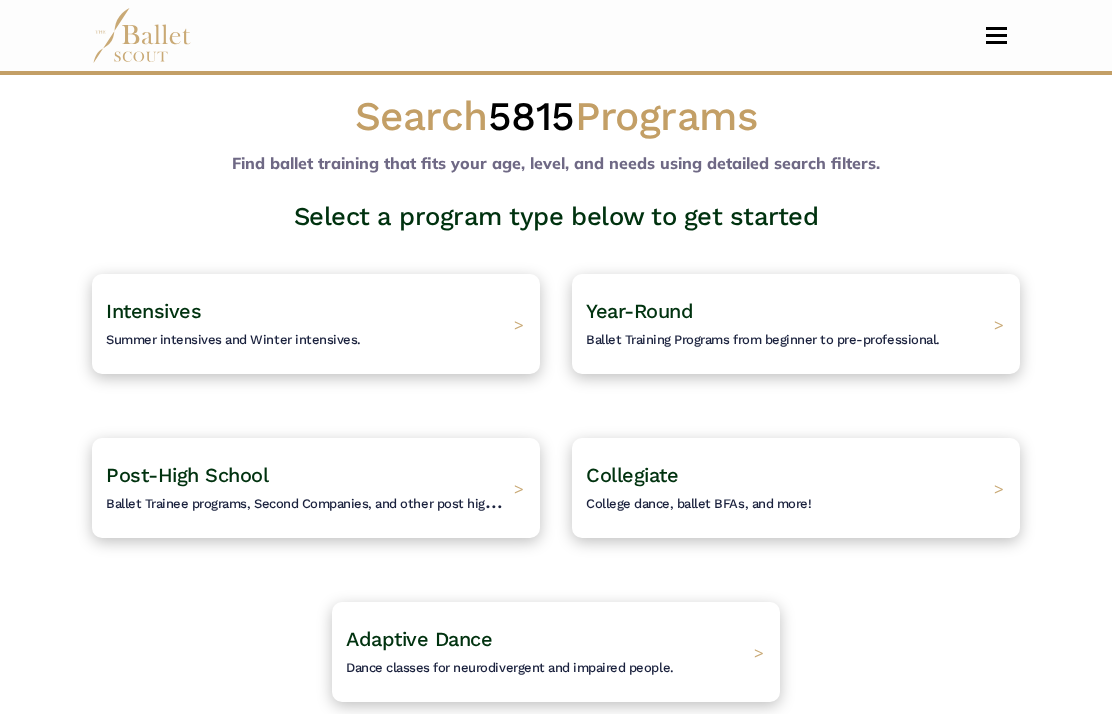 click on "Intensives Summer
intensives and Winter intensives.
>" at bounding box center (316, 324) 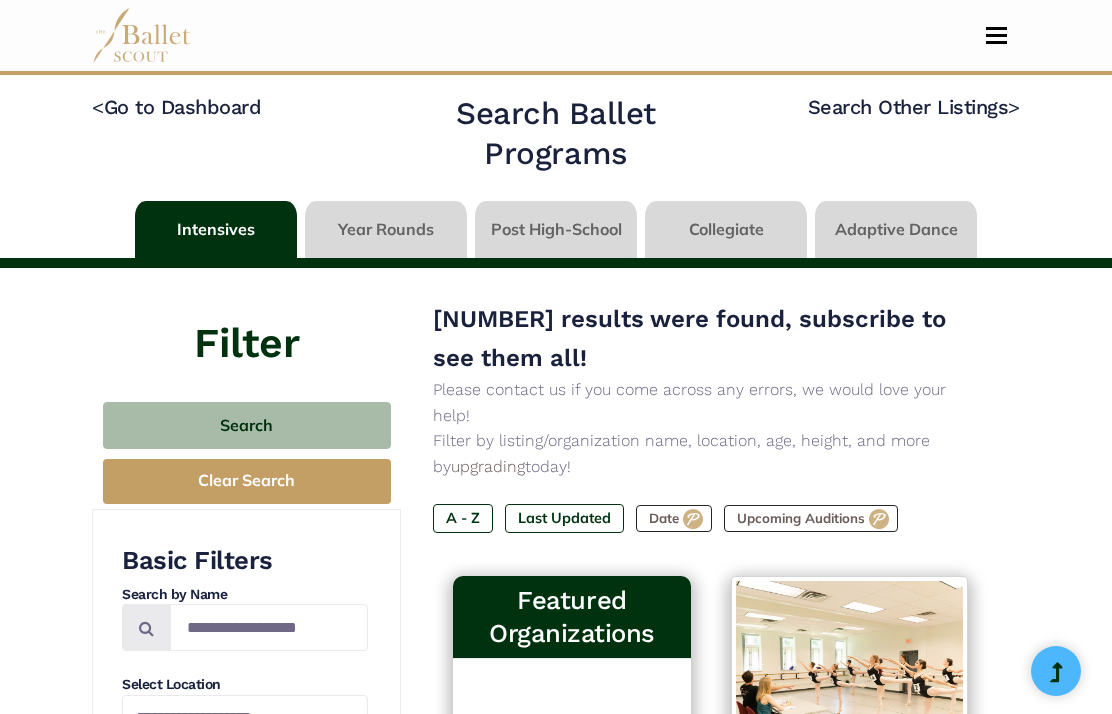 scroll, scrollTop: 0, scrollLeft: 0, axis: both 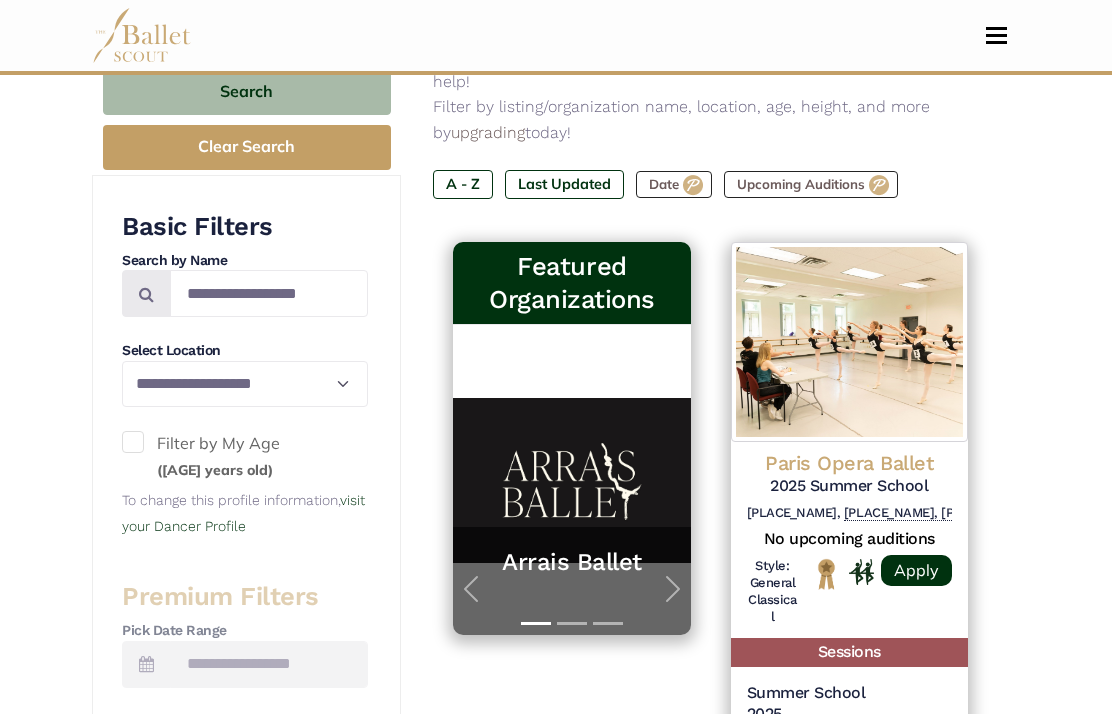 click at bounding box center [133, 443] 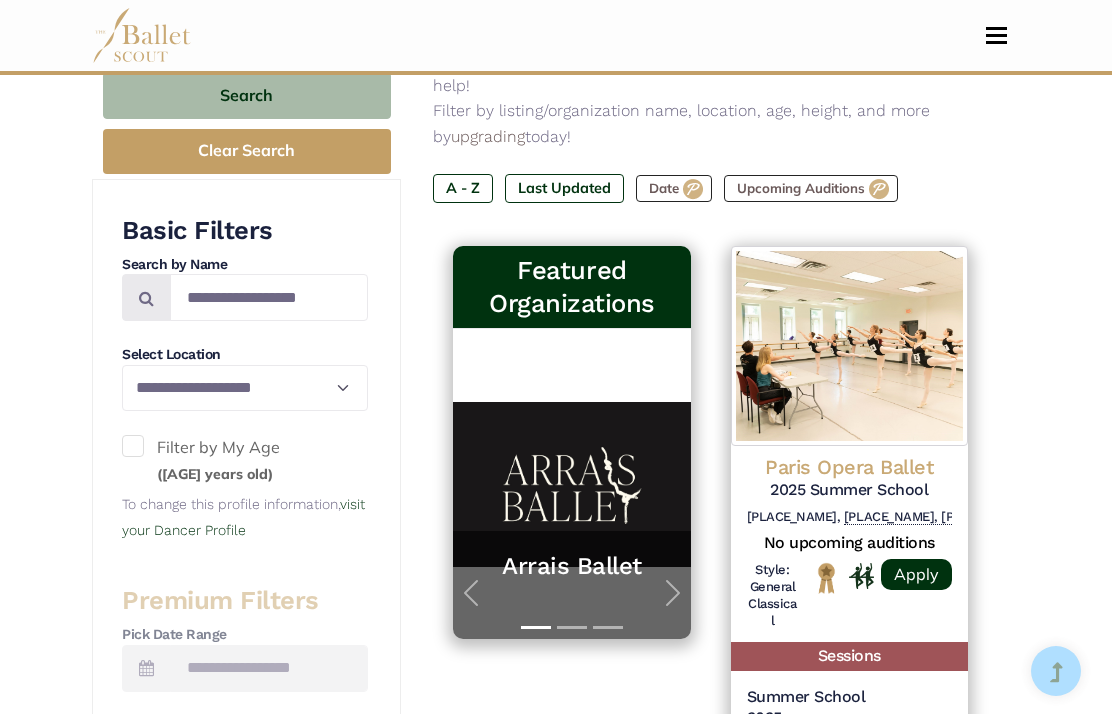 scroll, scrollTop: 310, scrollLeft: 0, axis: vertical 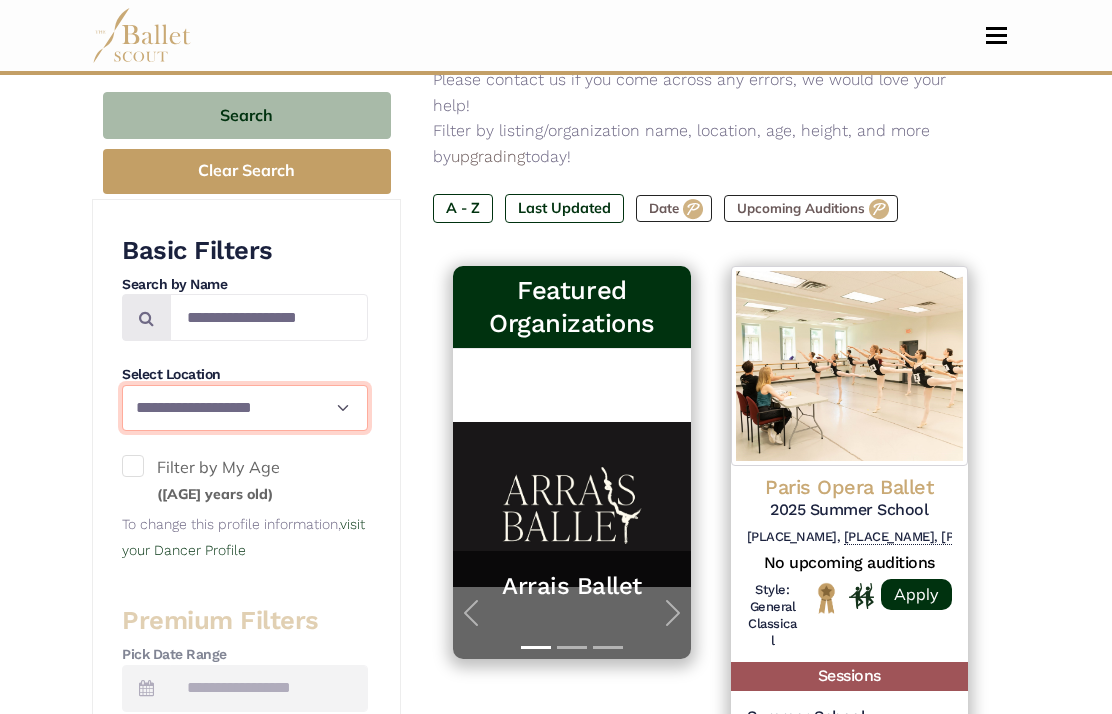 click on "**********" at bounding box center (245, 408) 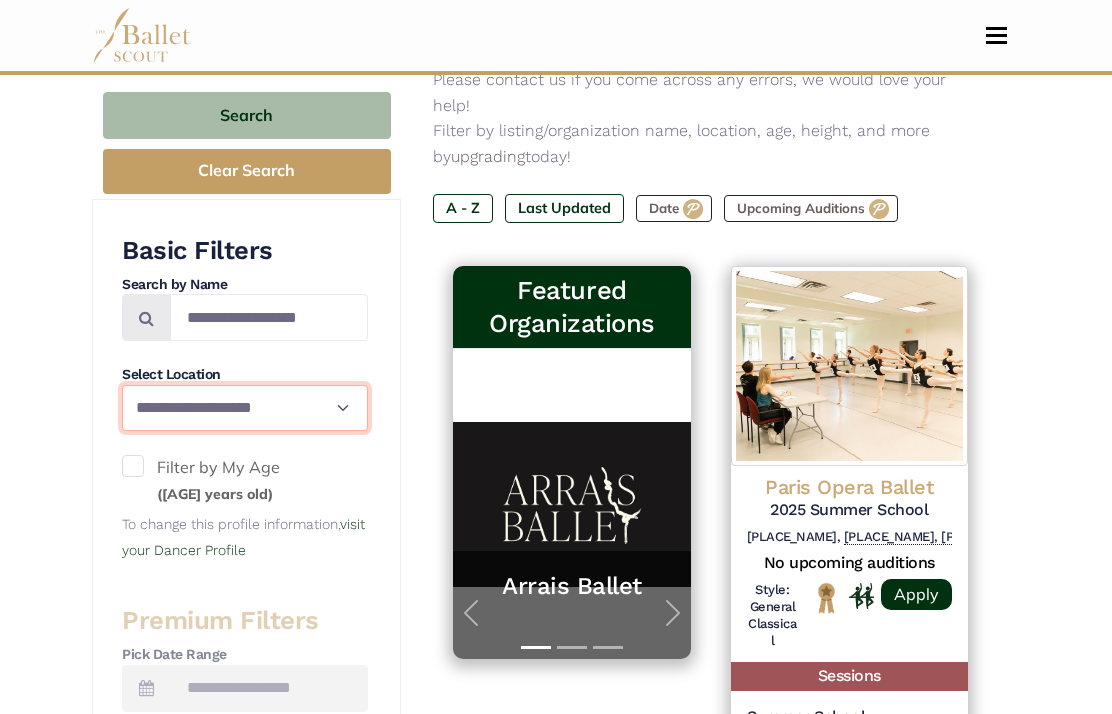 select on "**" 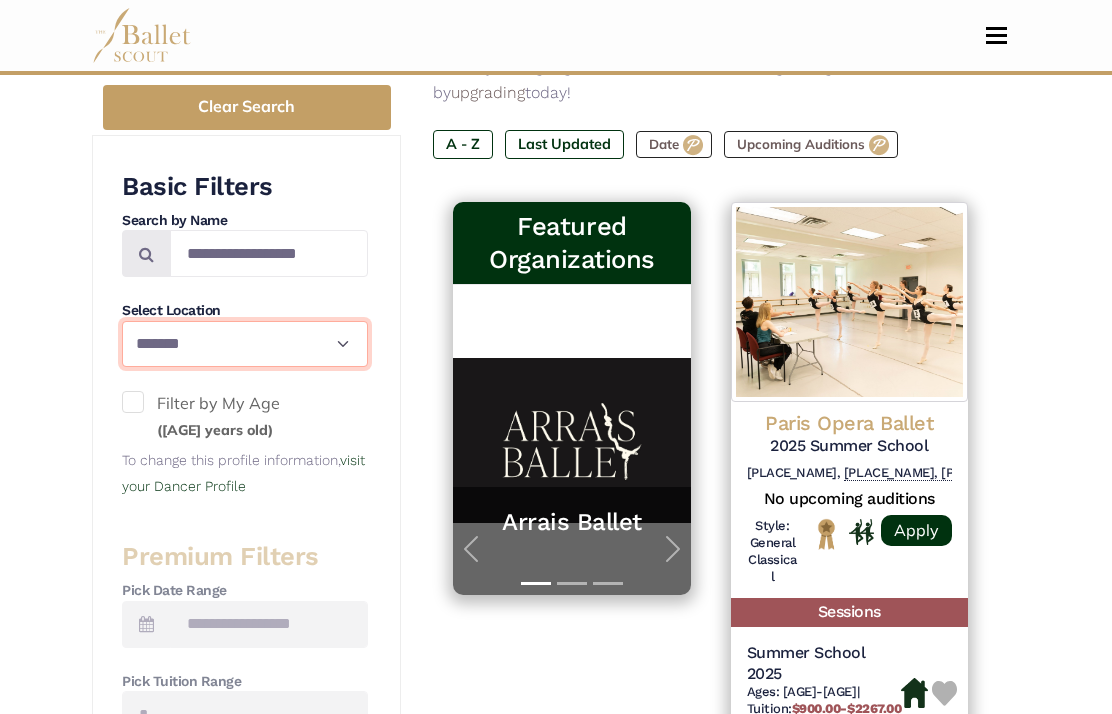 select on "**" 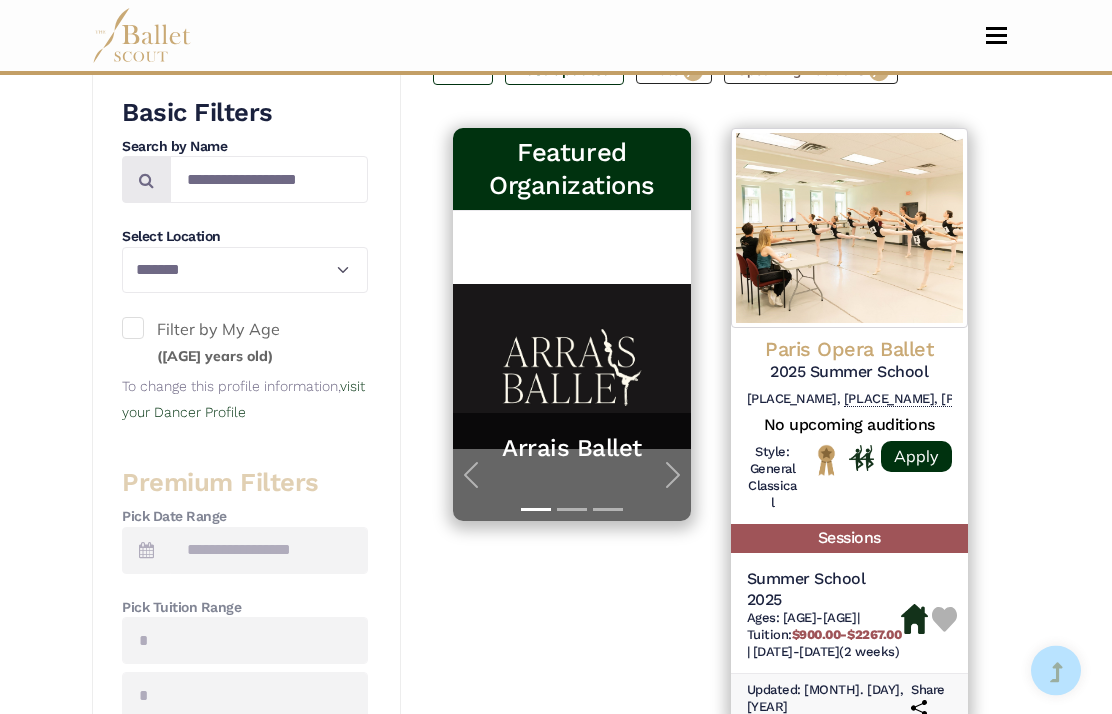 select on "**" 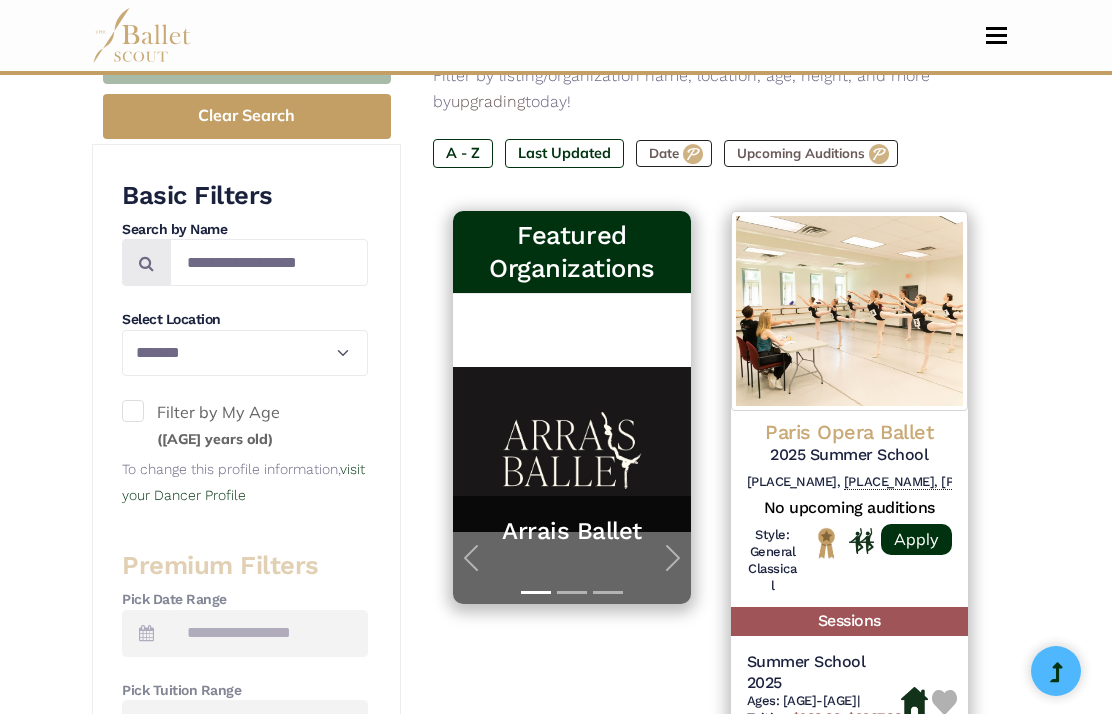 select on "**" 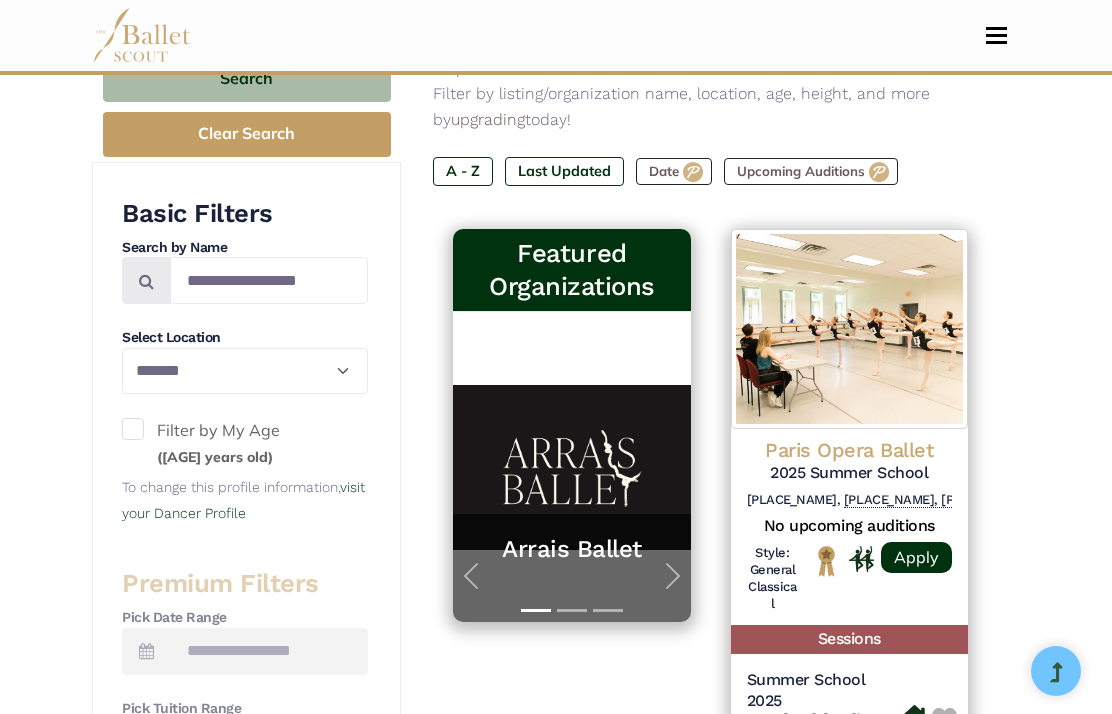 scroll, scrollTop: 317, scrollLeft: 0, axis: vertical 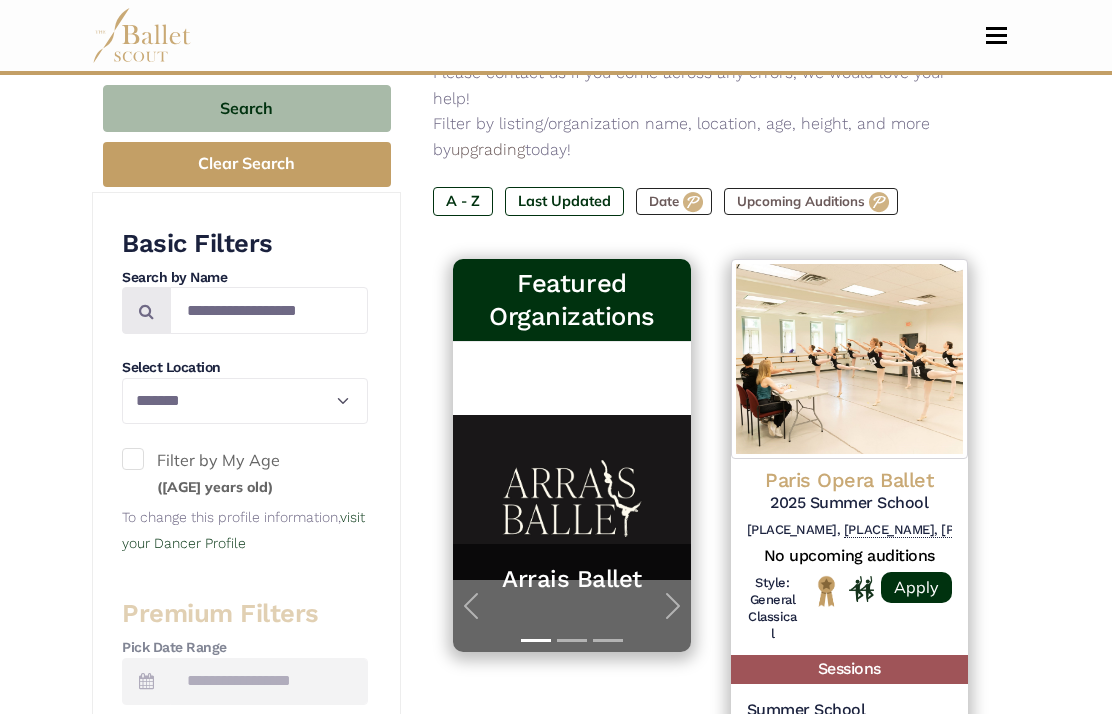 click on "Search" at bounding box center (247, 108) 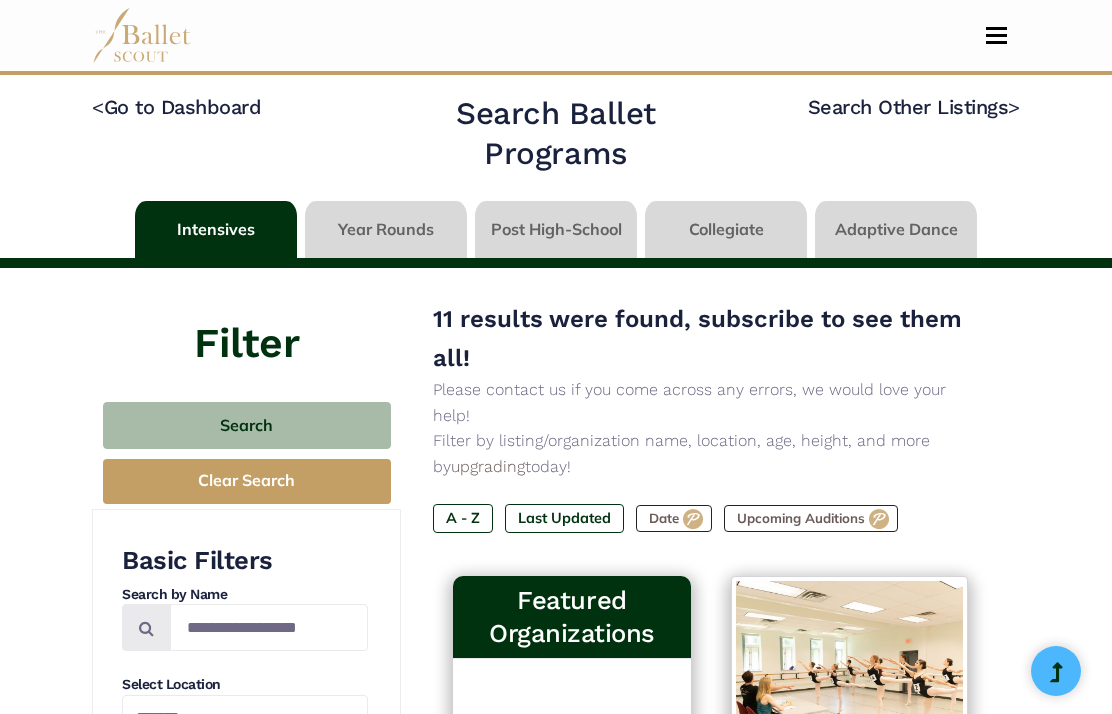 select on "**" 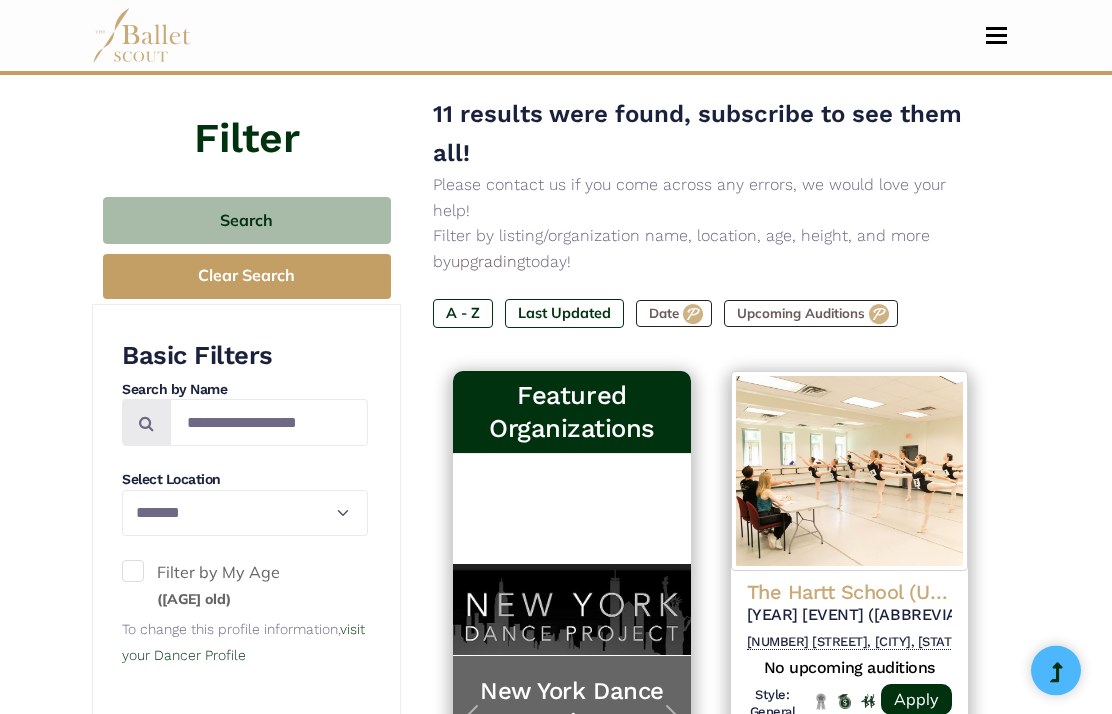 select on "**" 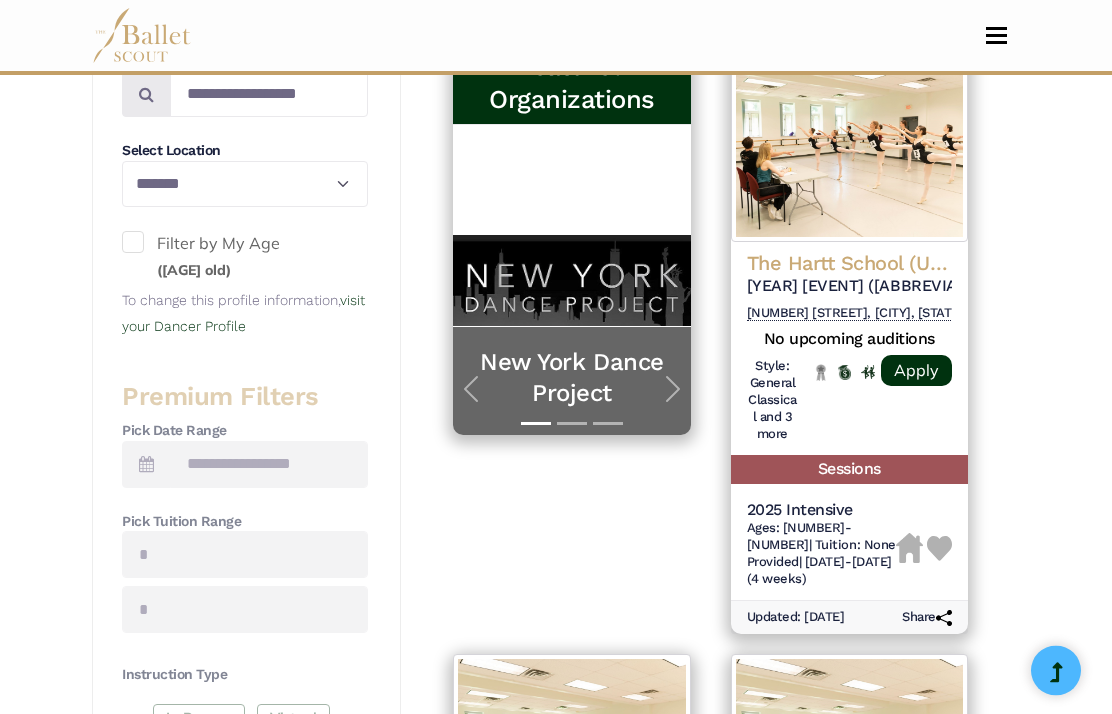 scroll, scrollTop: 534, scrollLeft: 0, axis: vertical 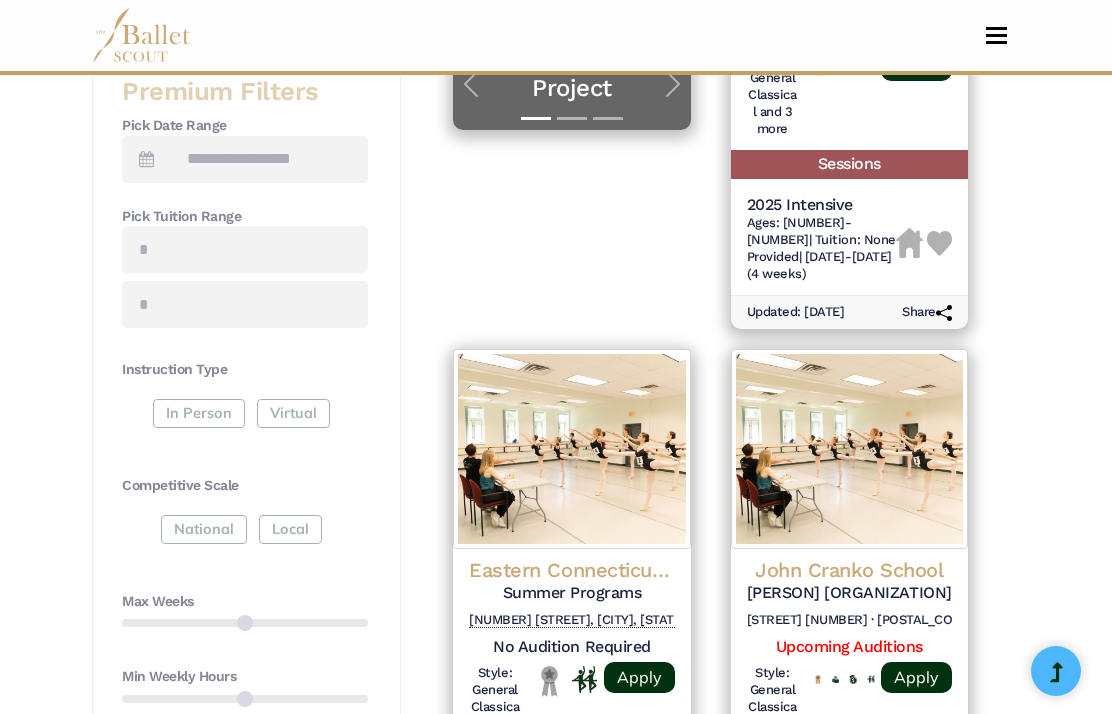 select on "**" 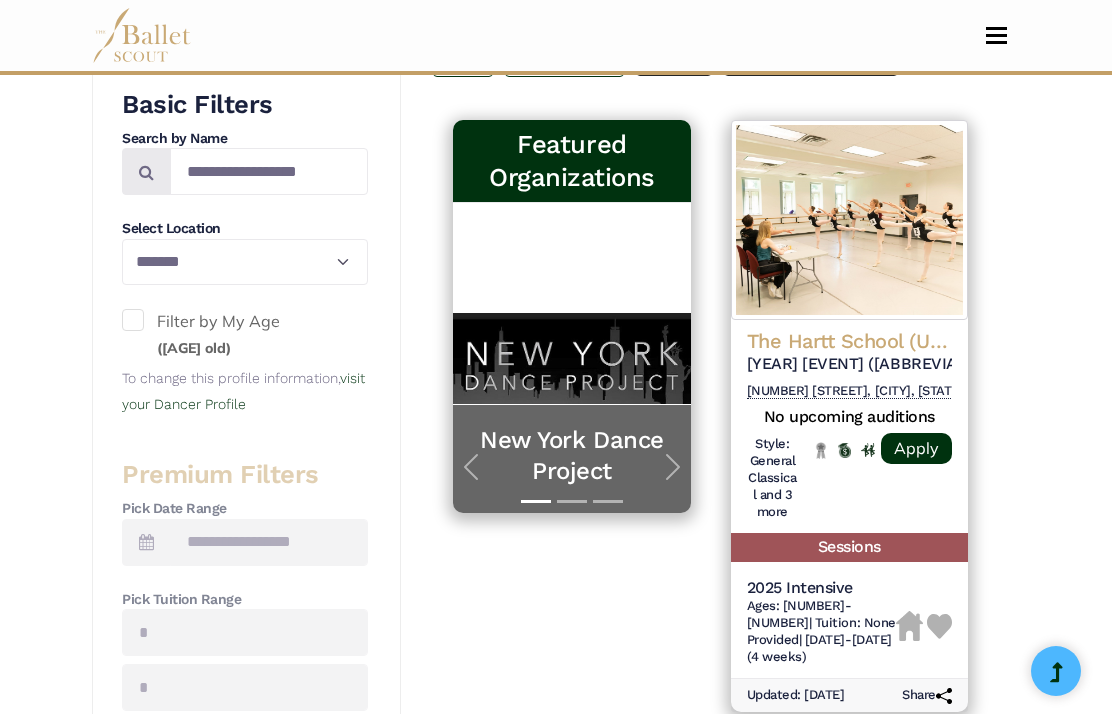 scroll, scrollTop: 451, scrollLeft: 0, axis: vertical 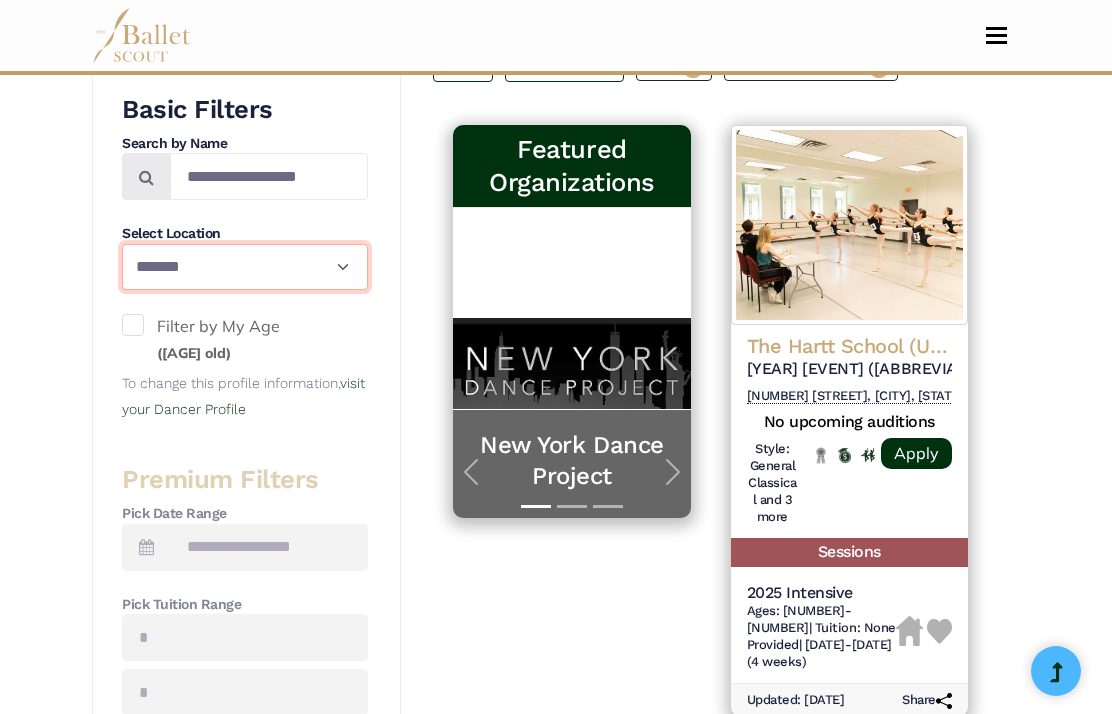 click on "**********" at bounding box center (245, 267) 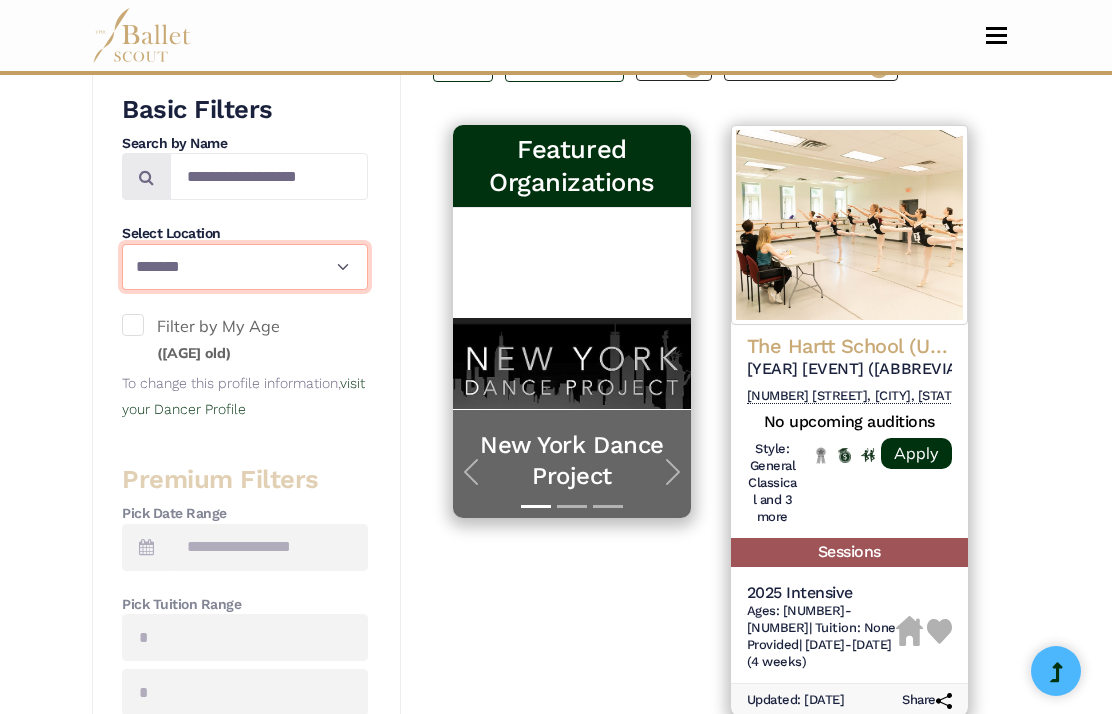 select on "**" 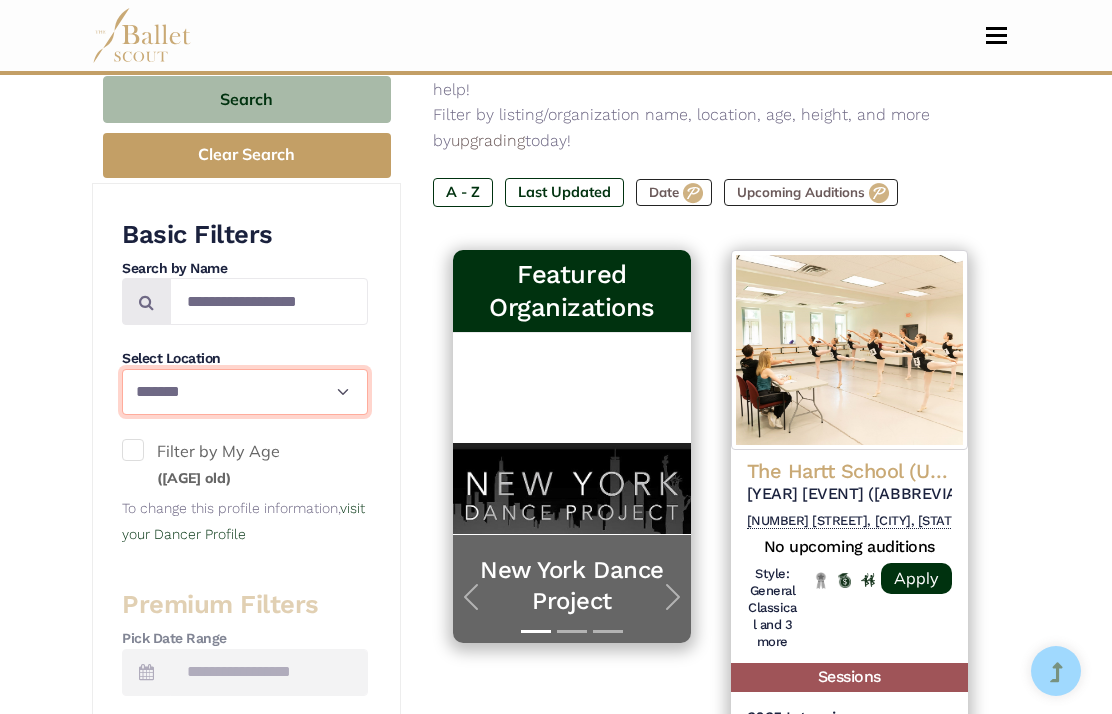 scroll, scrollTop: 321, scrollLeft: 0, axis: vertical 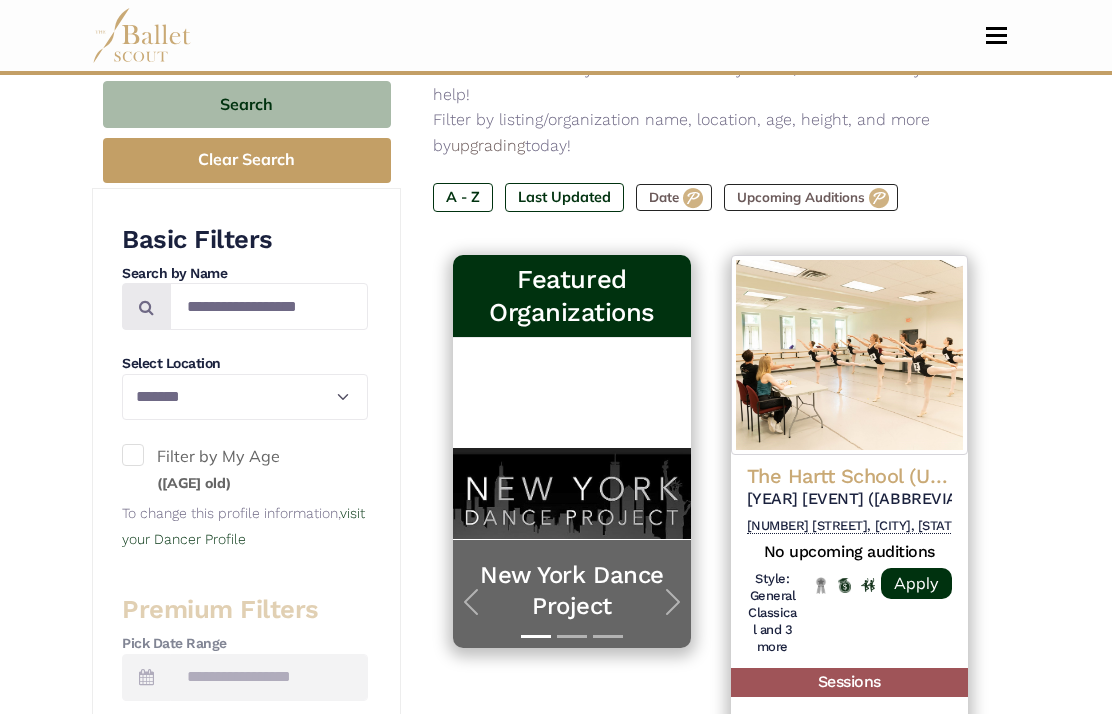 click on "Search" at bounding box center (247, 104) 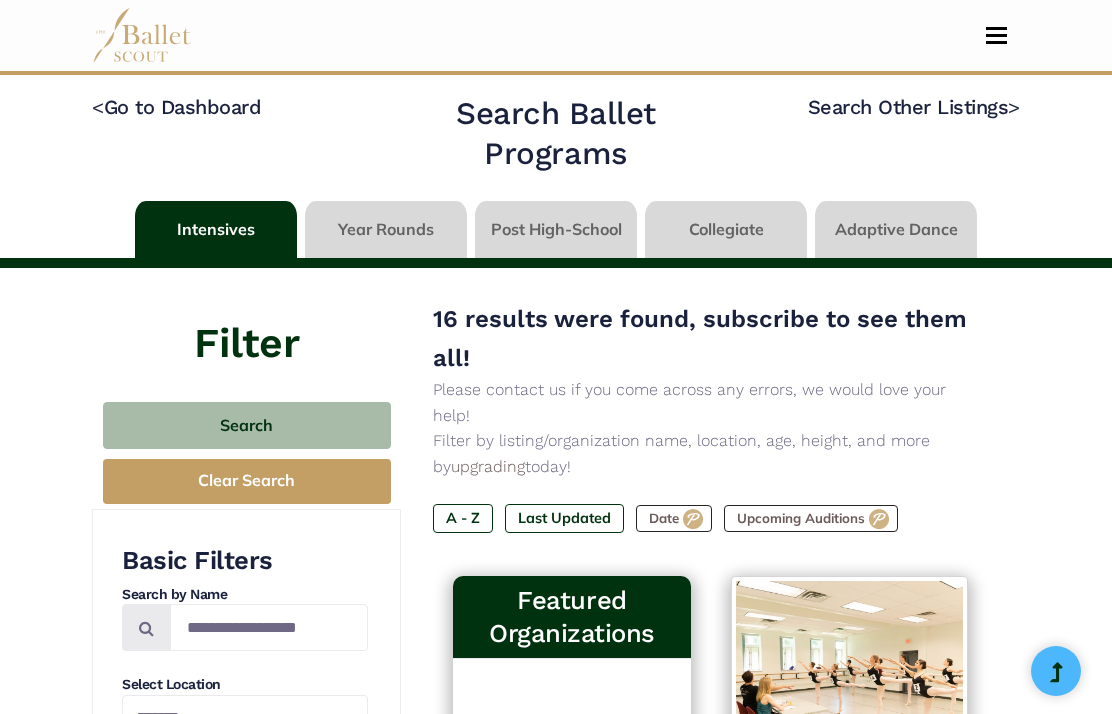 select on "**" 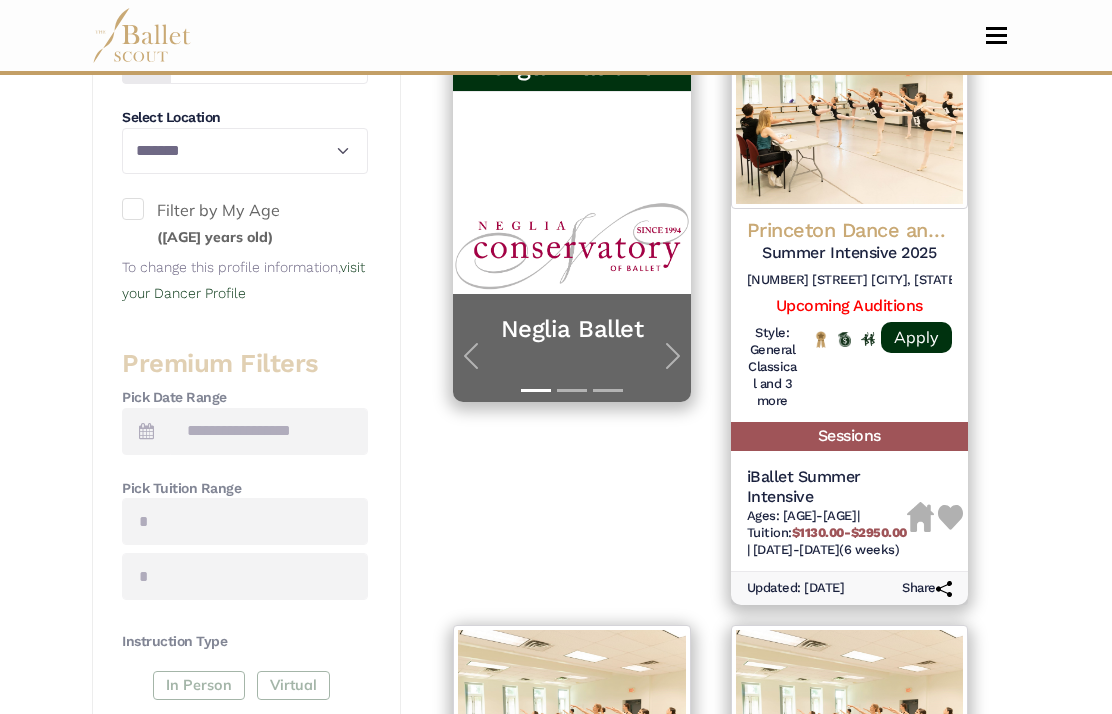 scroll, scrollTop: 623, scrollLeft: 0, axis: vertical 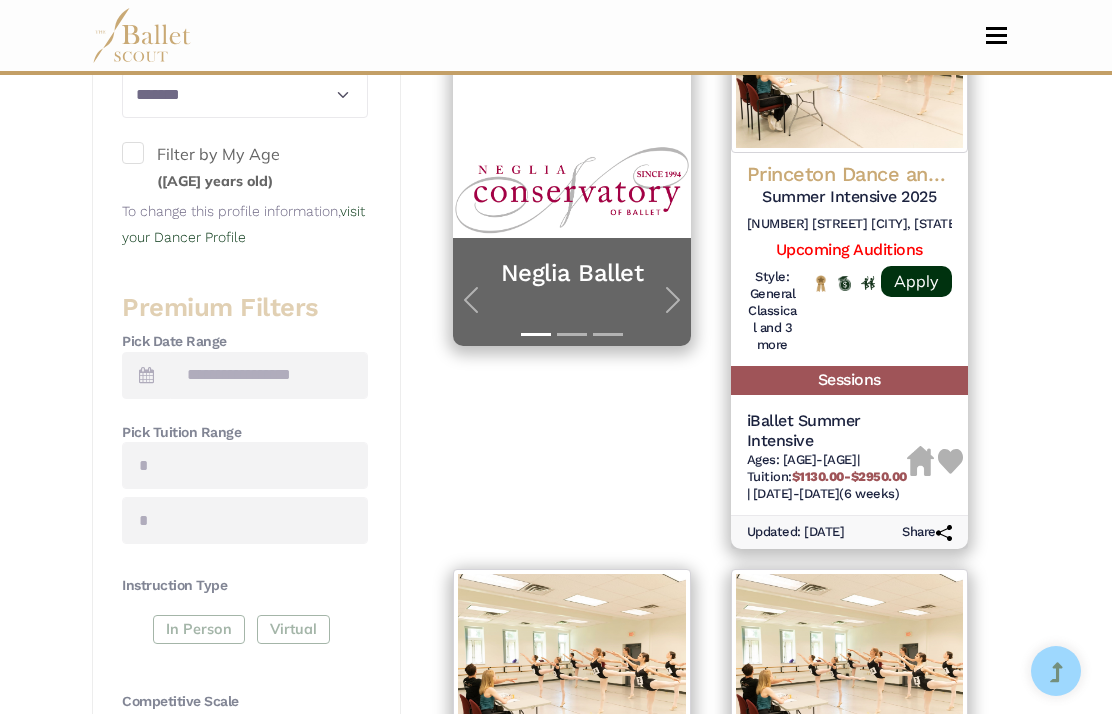 select on "**" 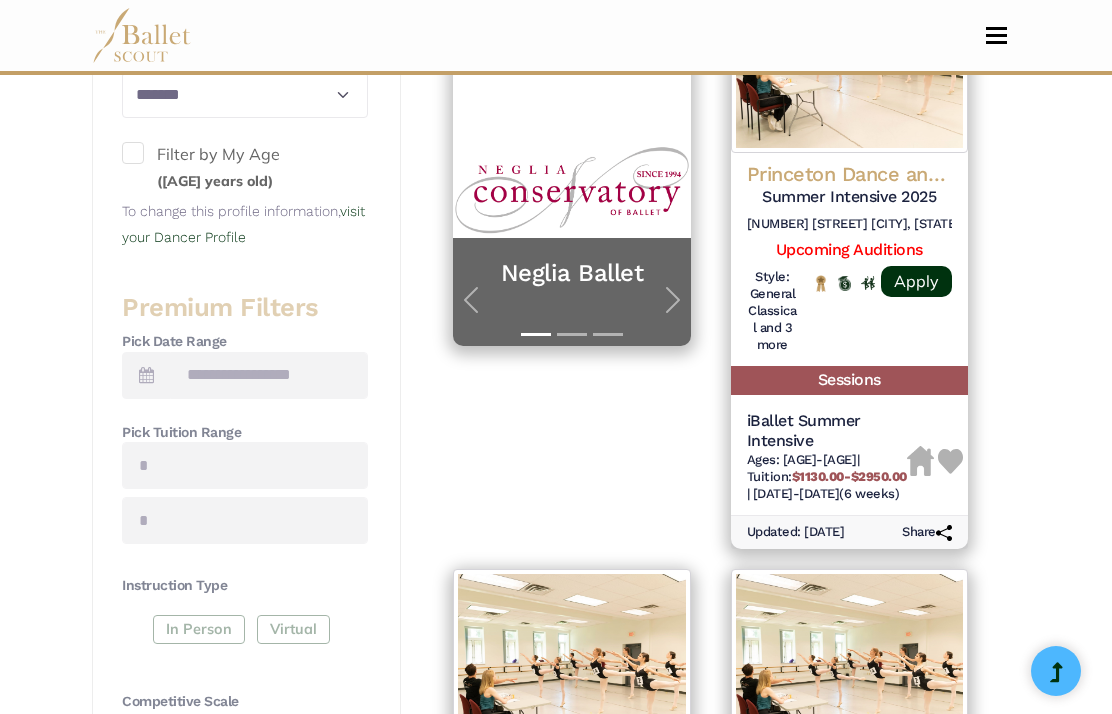 select on "**" 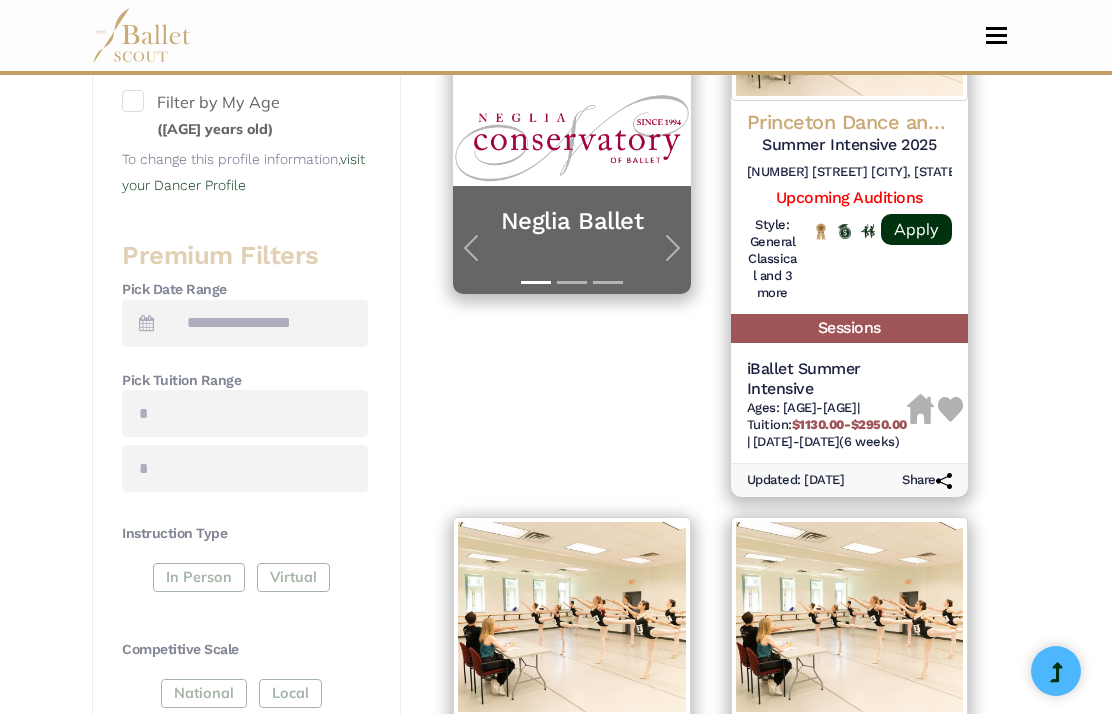 select on "**" 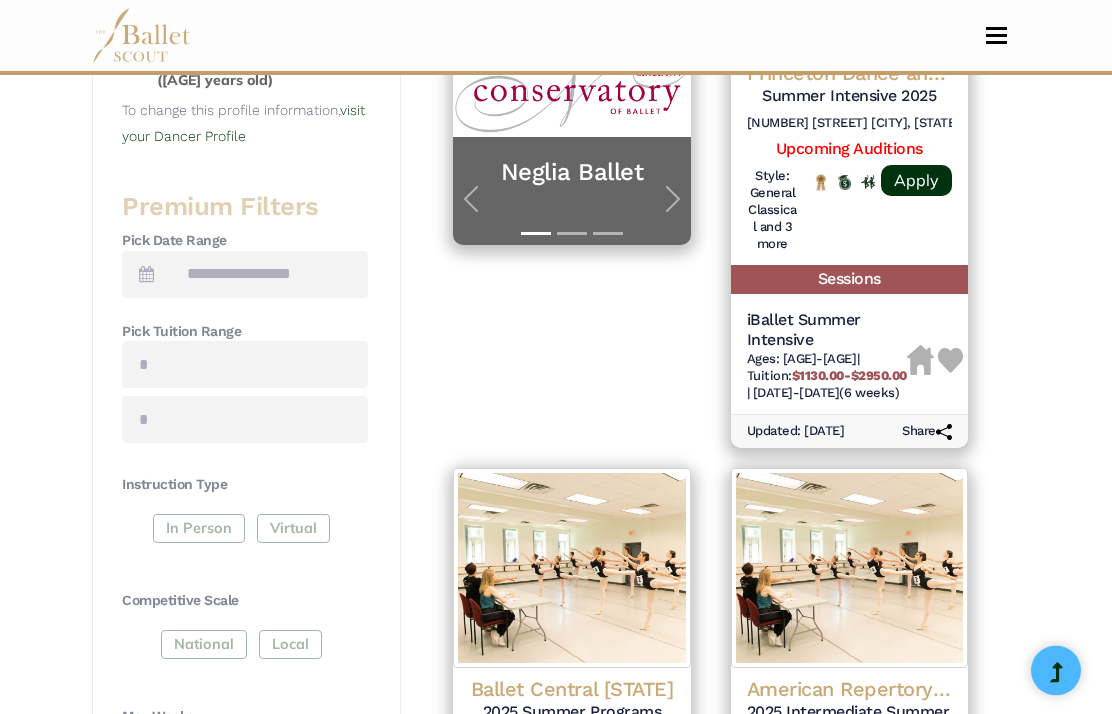 select on "**" 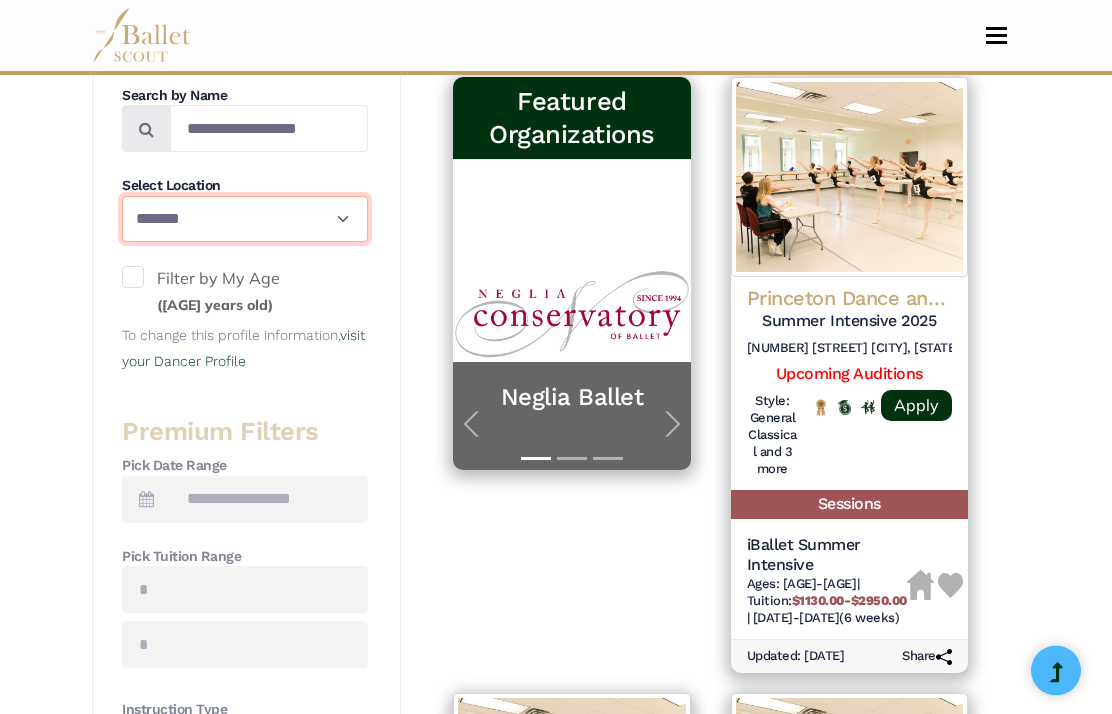click on "**********" at bounding box center (245, 220) 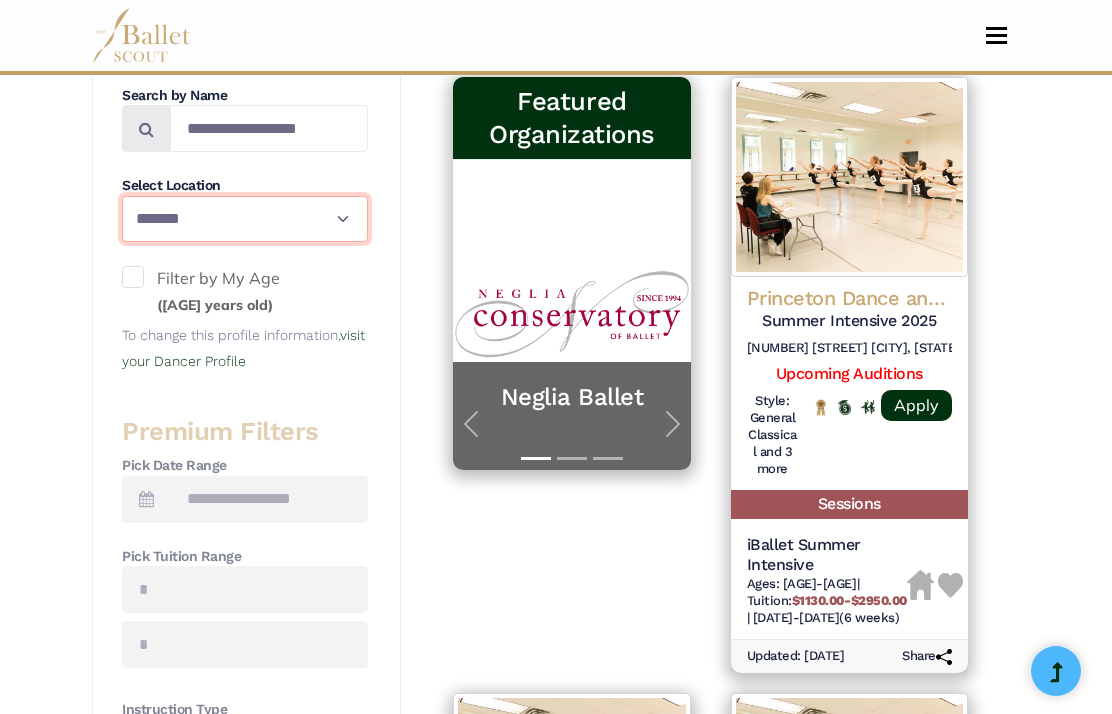 select on "**" 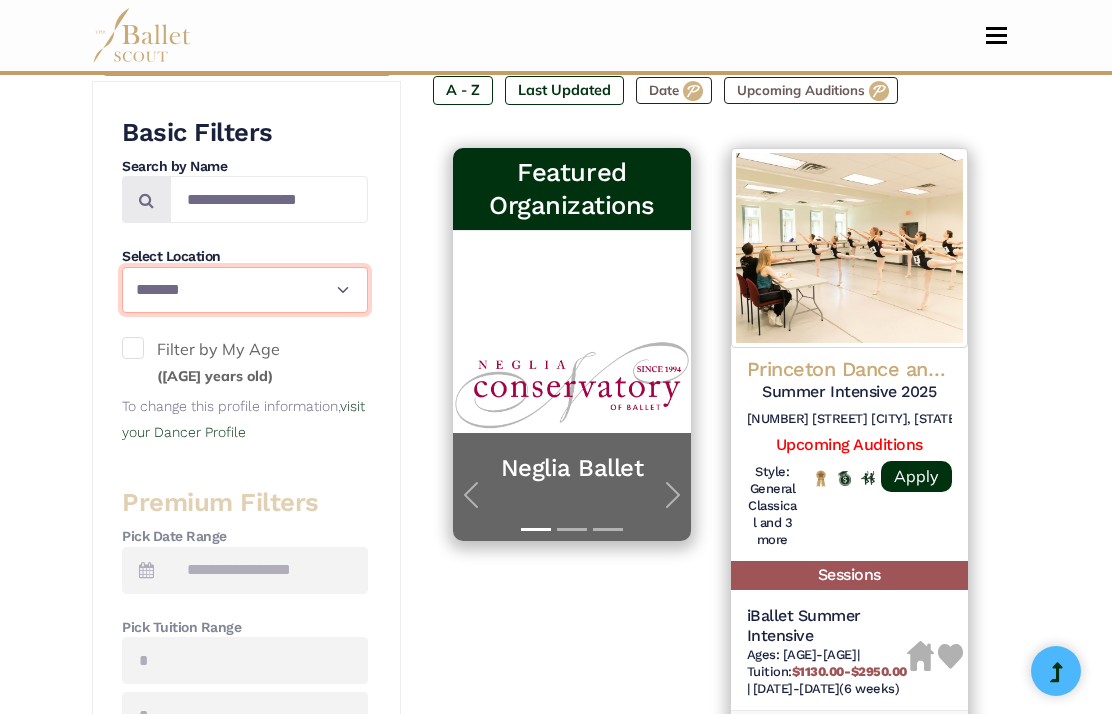 scroll, scrollTop: 376, scrollLeft: 0, axis: vertical 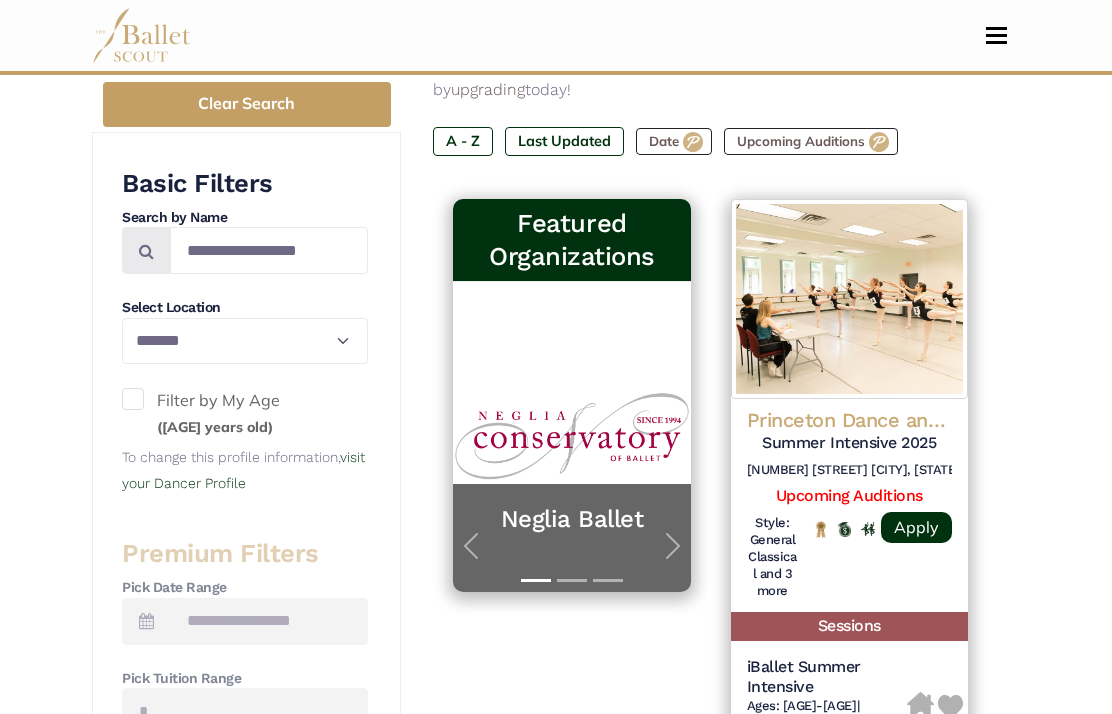 click on "Clear Search" at bounding box center [247, 105] 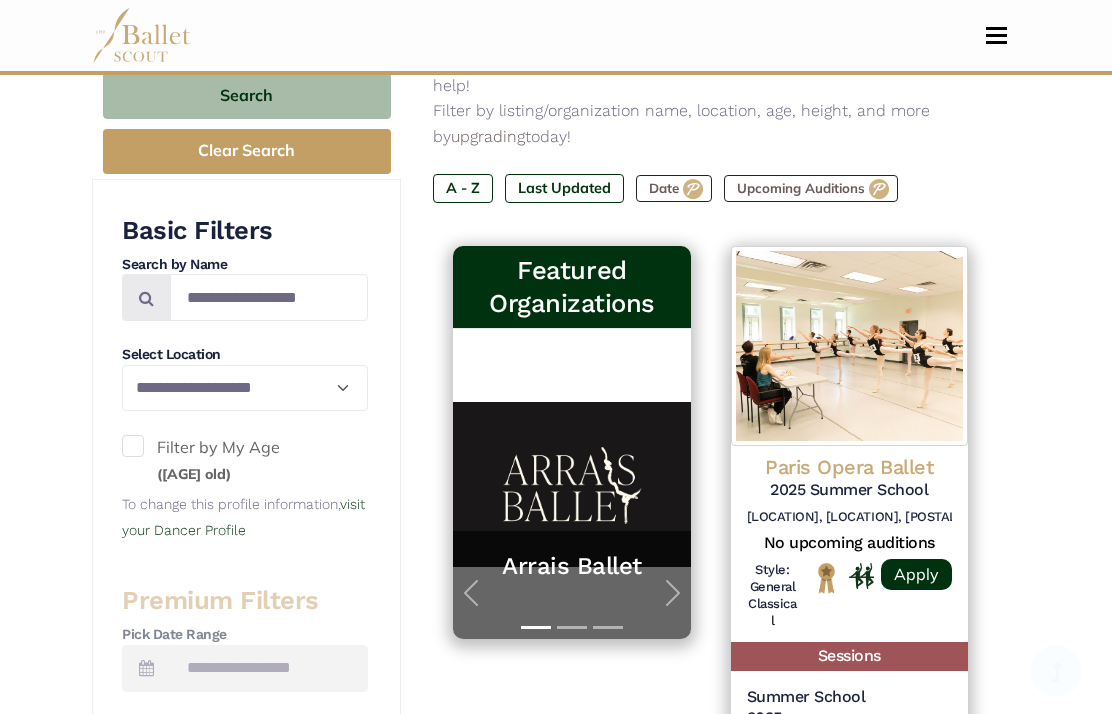 scroll, scrollTop: 359, scrollLeft: 0, axis: vertical 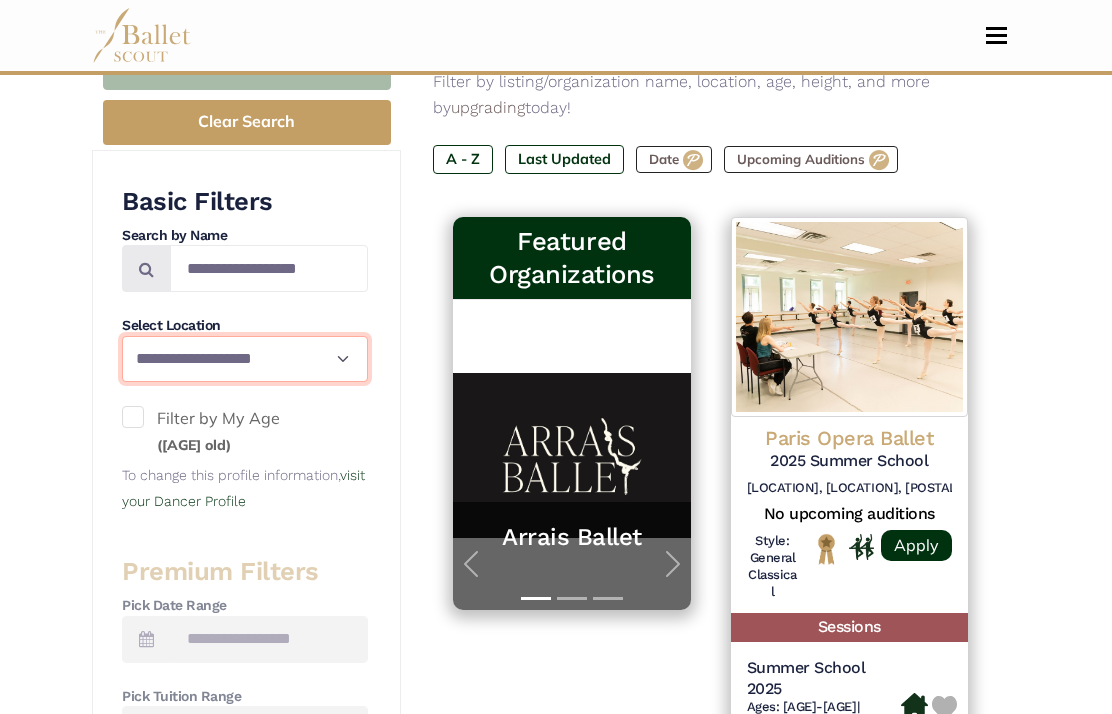 click on "**********" at bounding box center [245, 359] 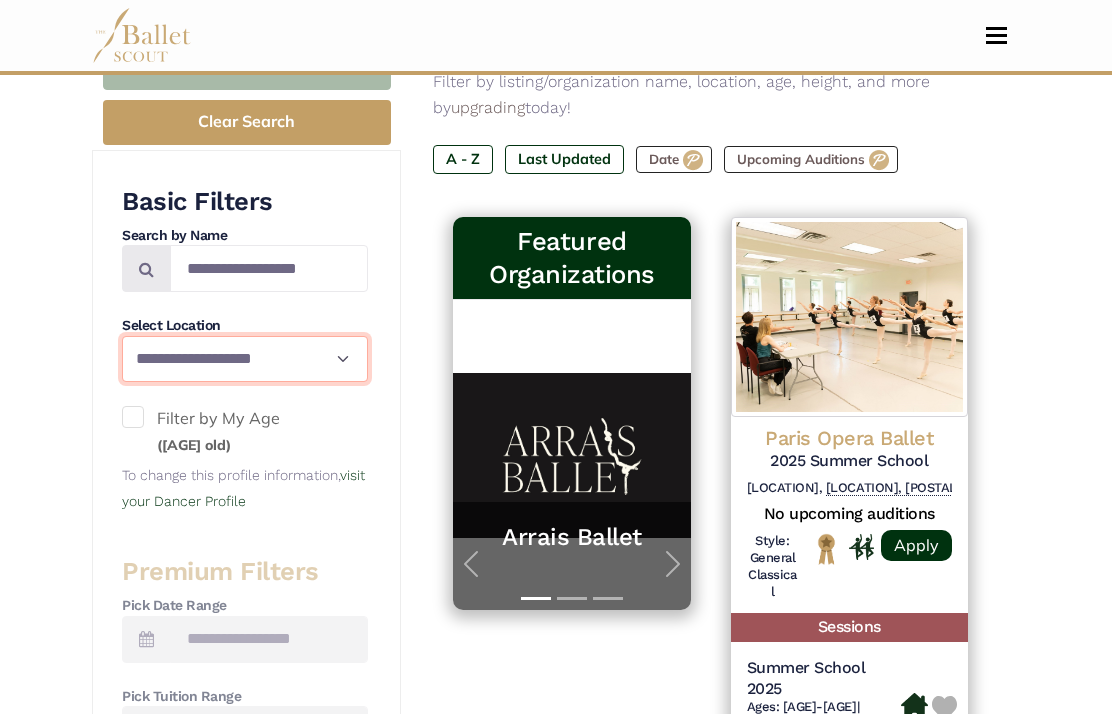 select on "**" 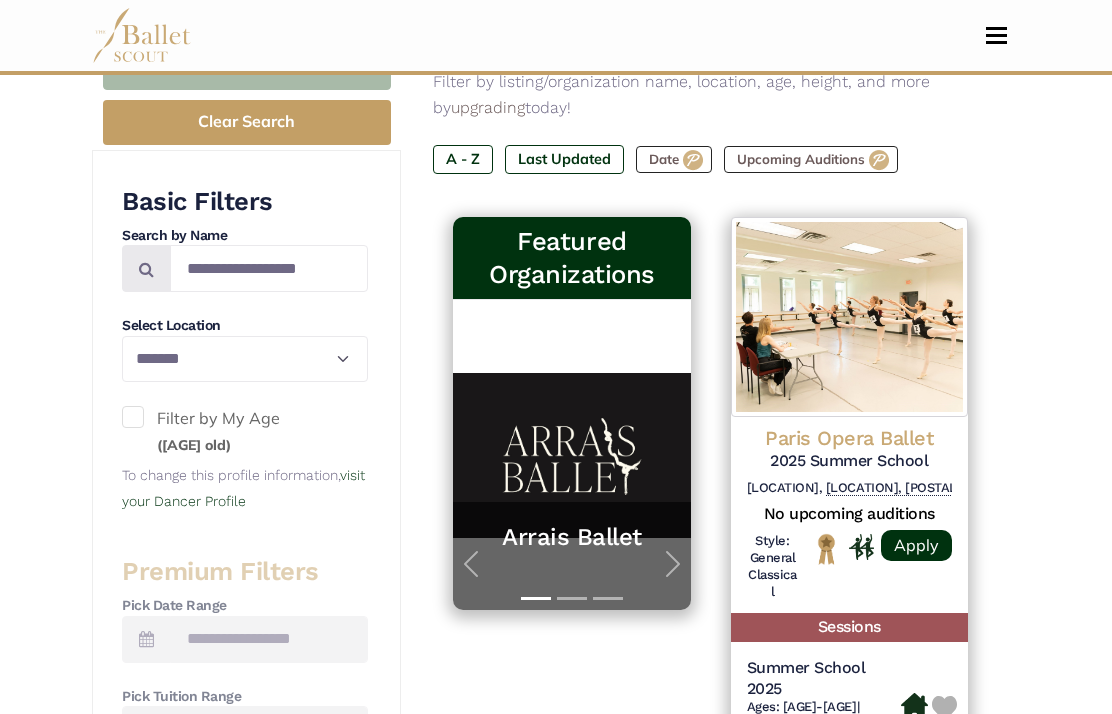 click at bounding box center [133, 417] 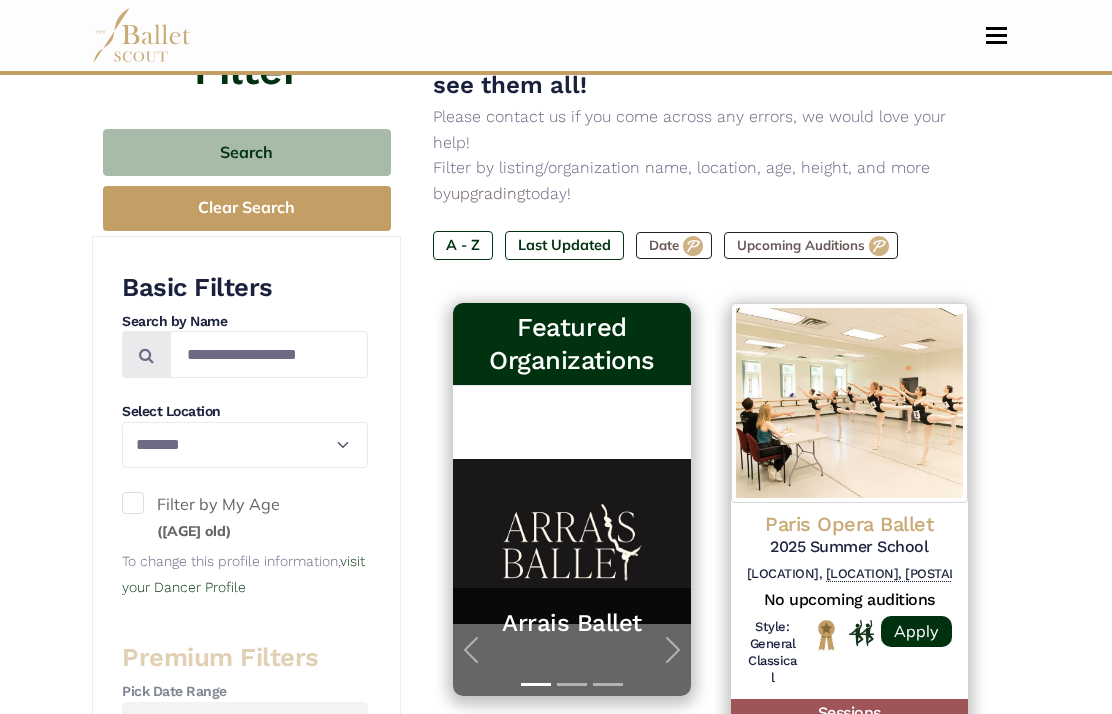 select on "**" 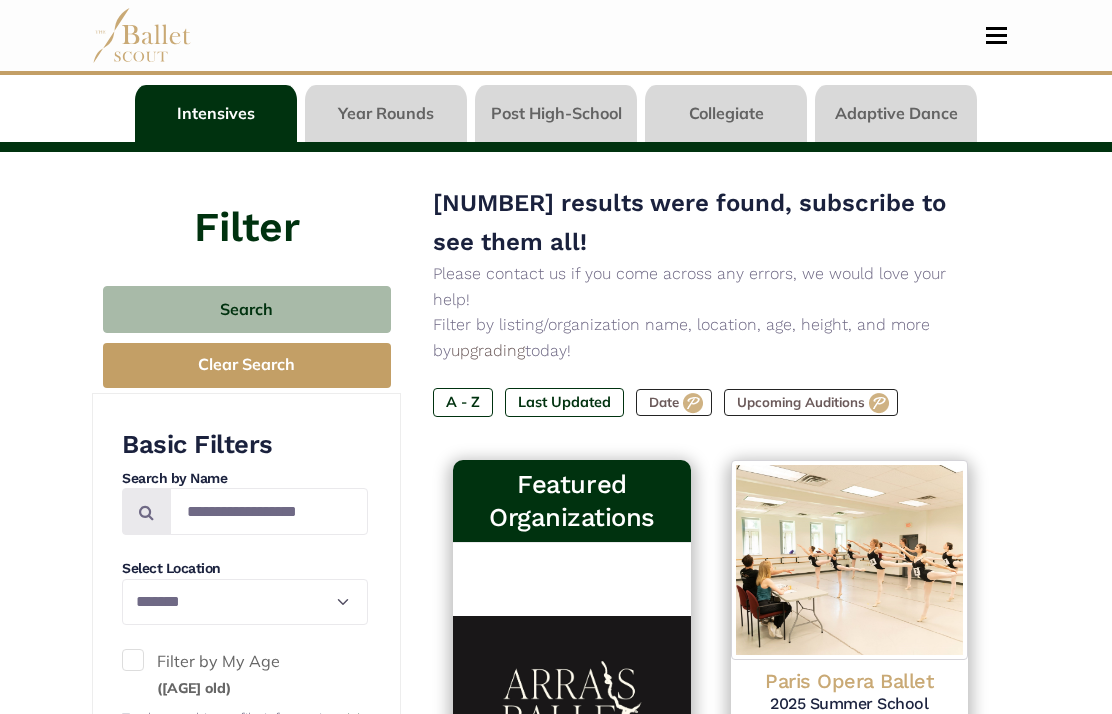 scroll, scrollTop: 111, scrollLeft: 0, axis: vertical 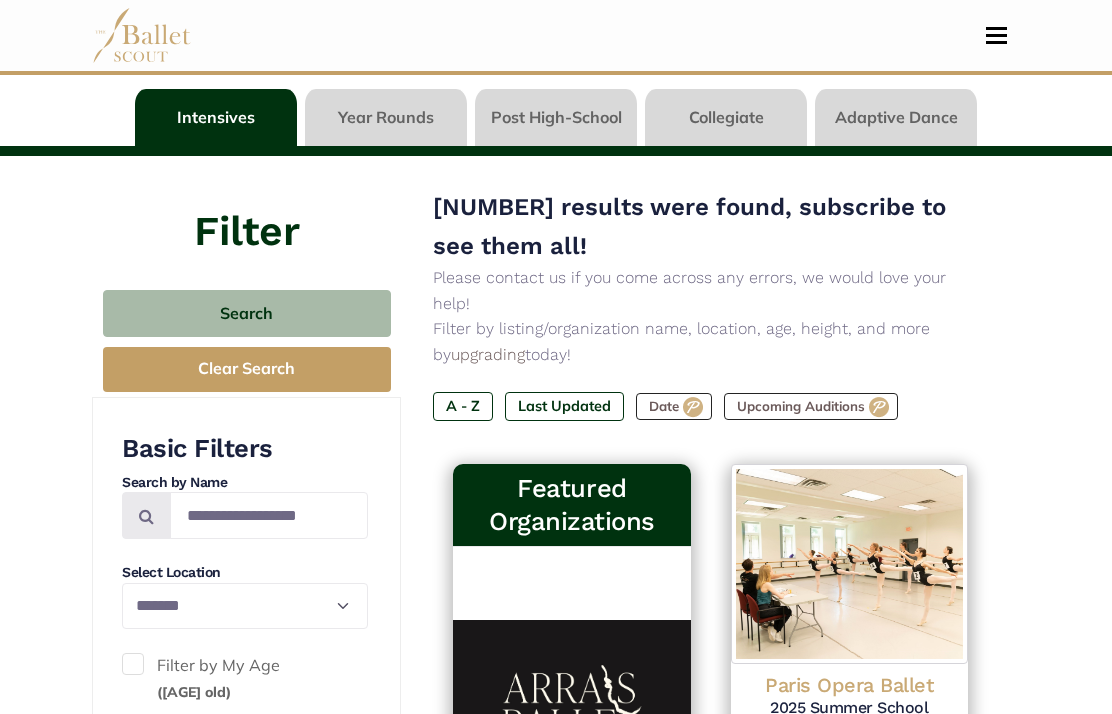 click on "Search" at bounding box center [247, 314] 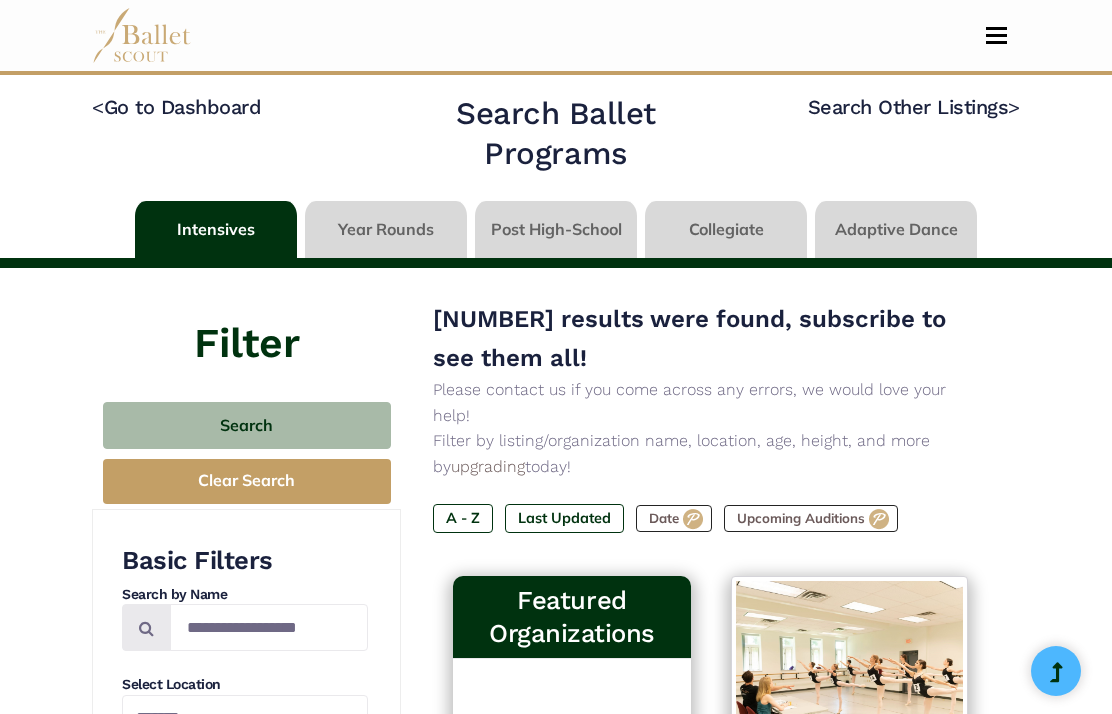 select on "**" 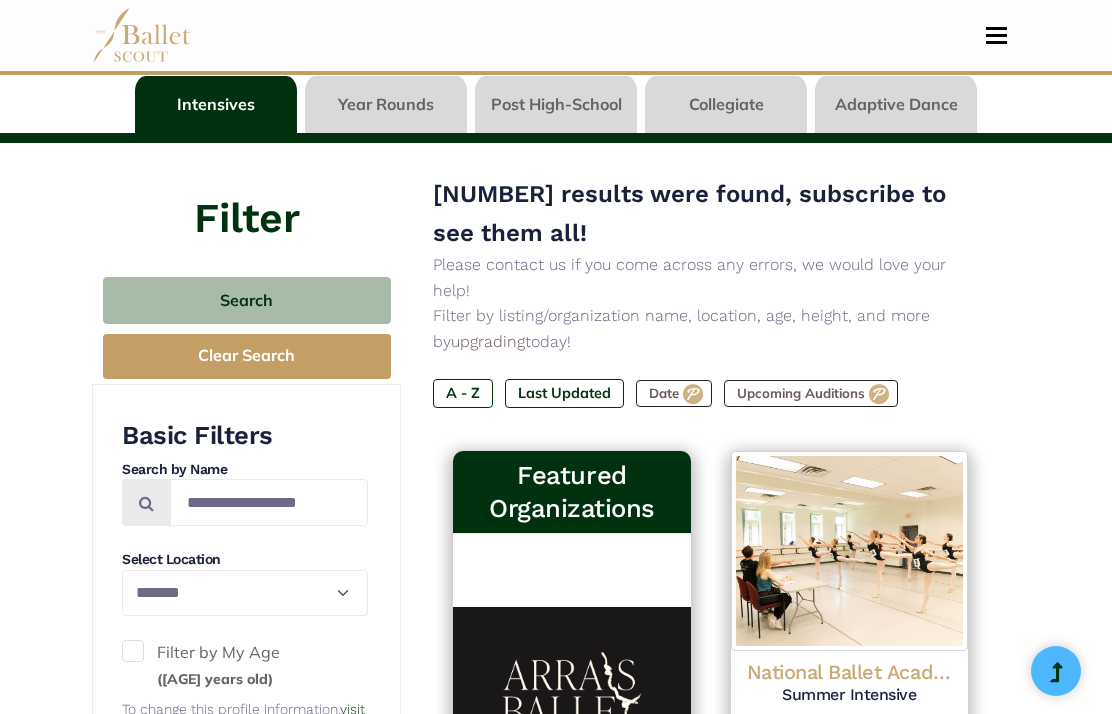 select on "**" 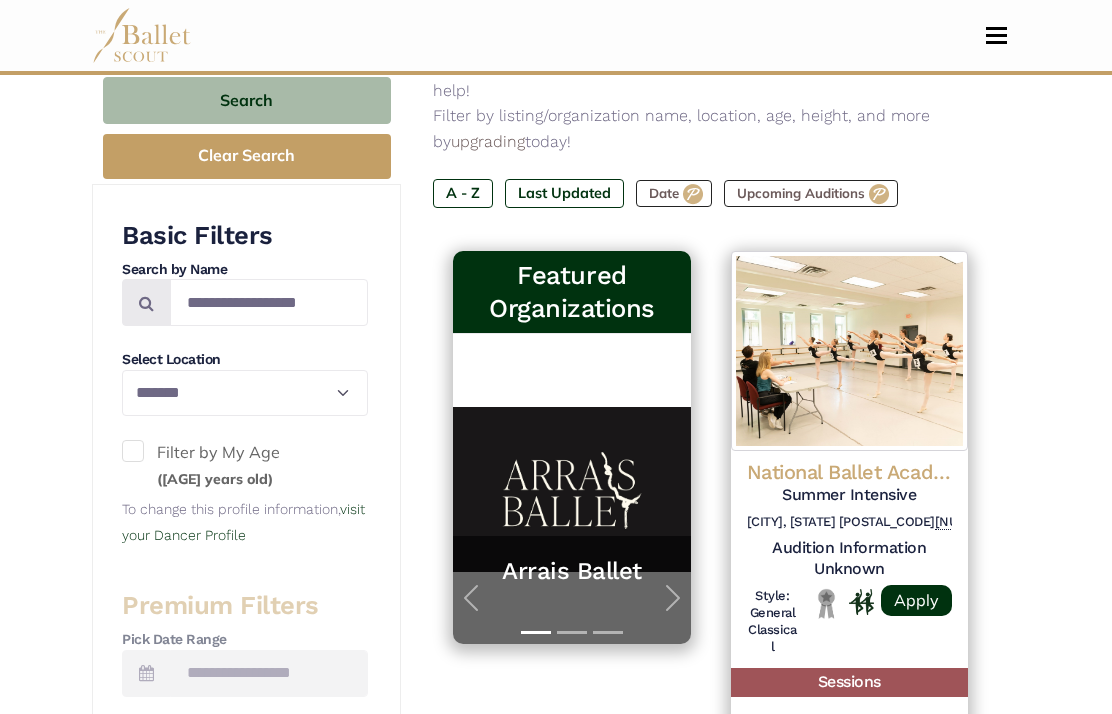 scroll, scrollTop: 326, scrollLeft: 0, axis: vertical 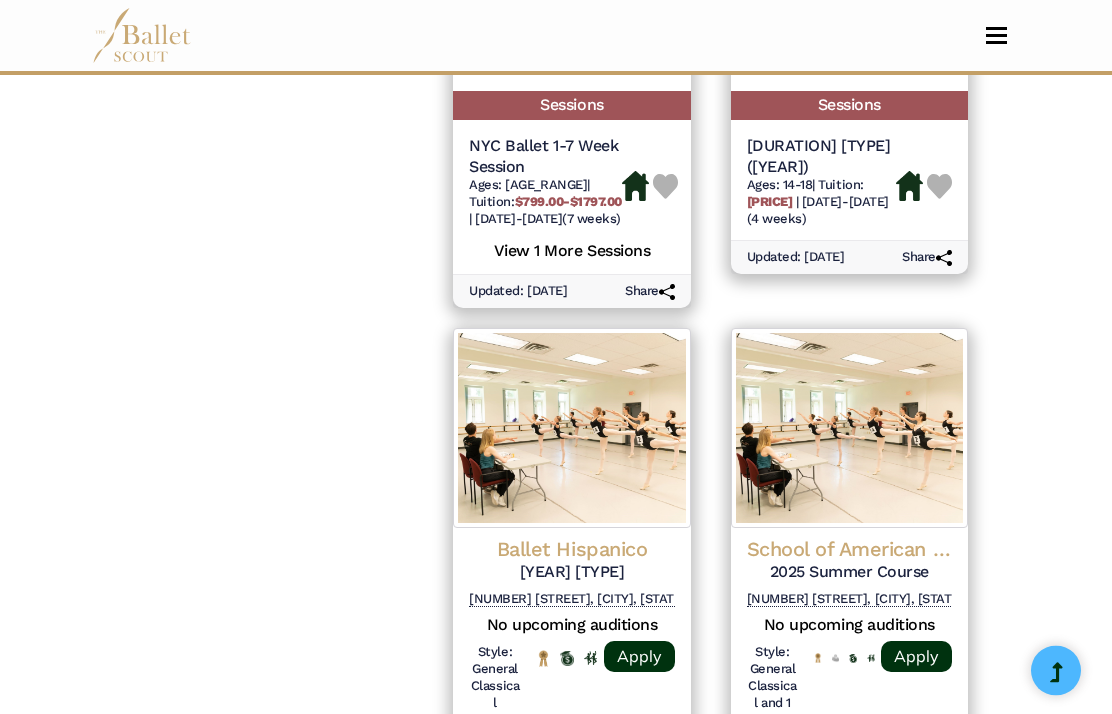 select on "**" 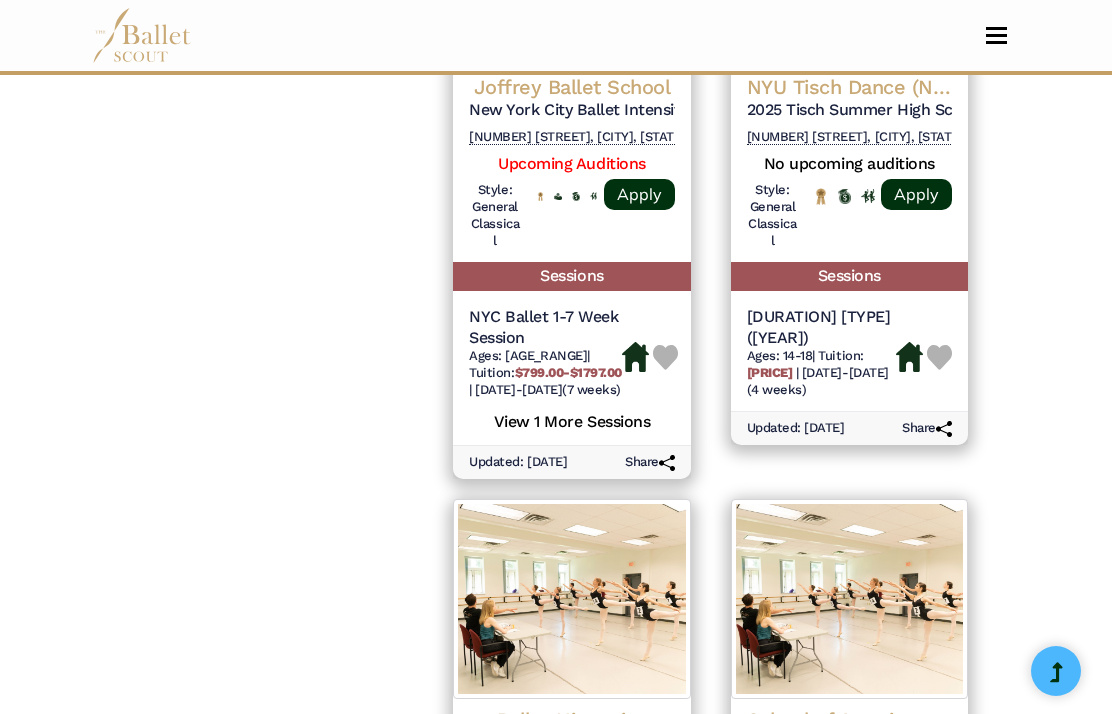 select on "**" 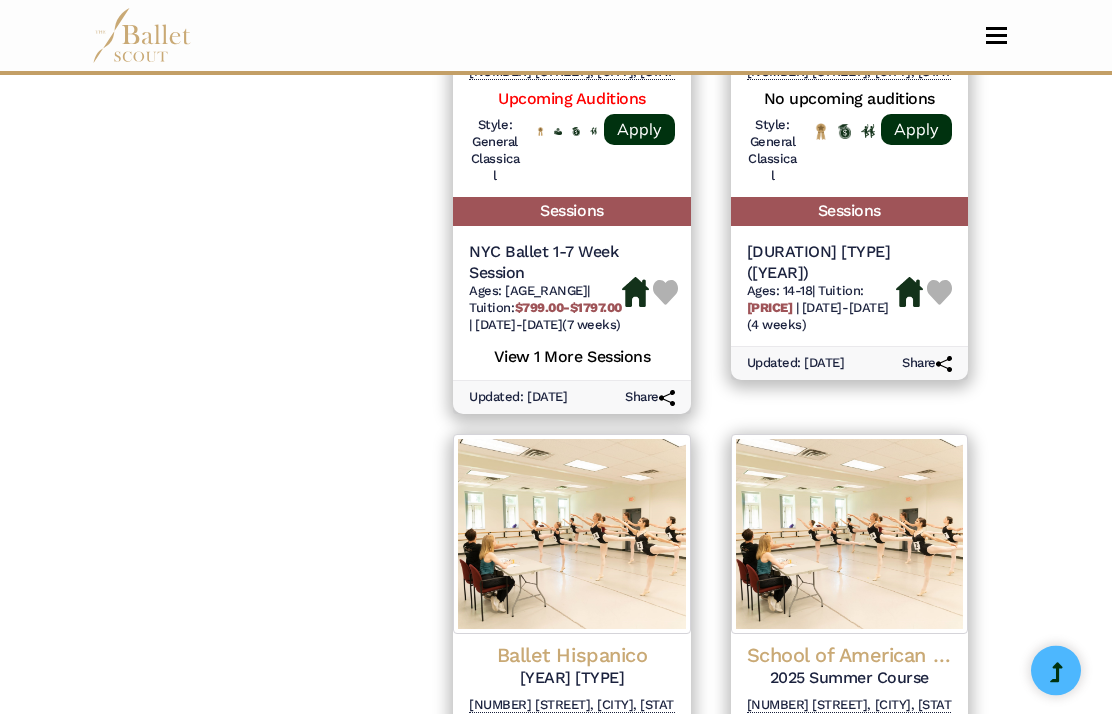 select on "**" 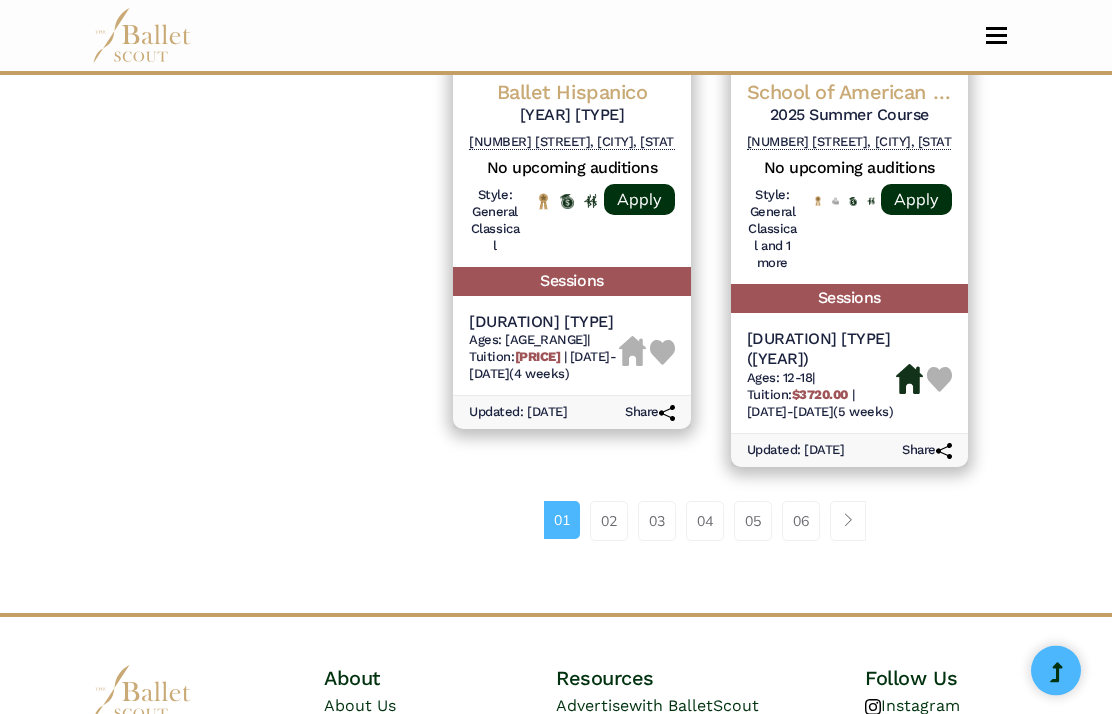 scroll, scrollTop: 3229, scrollLeft: 0, axis: vertical 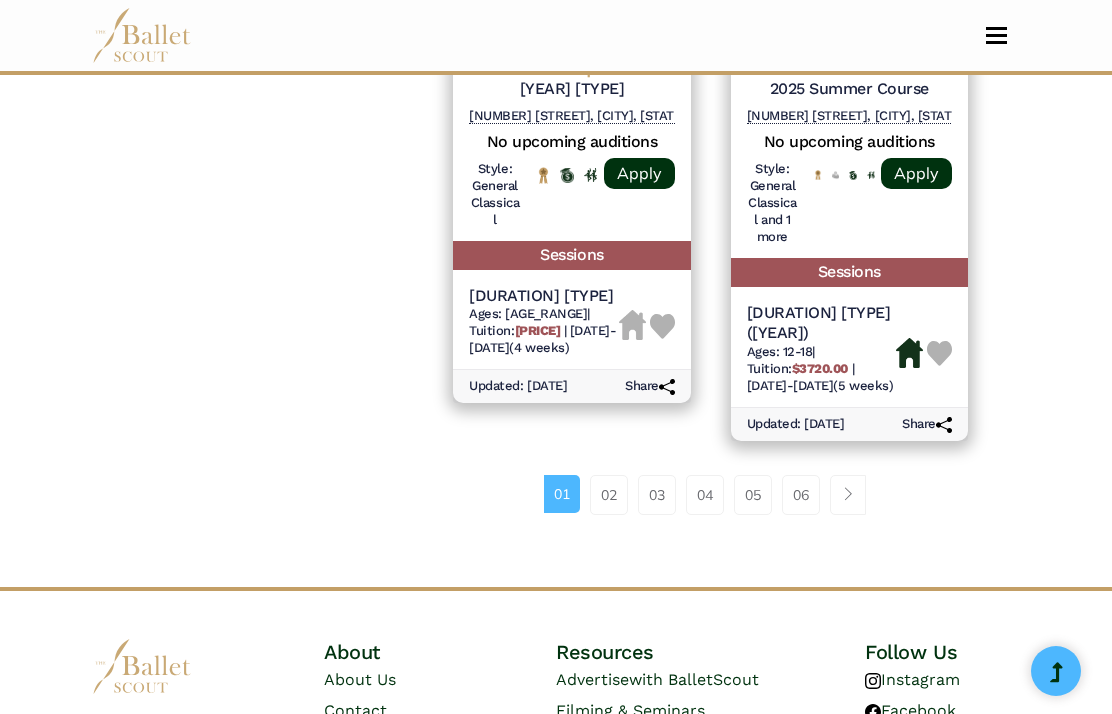 select on "**" 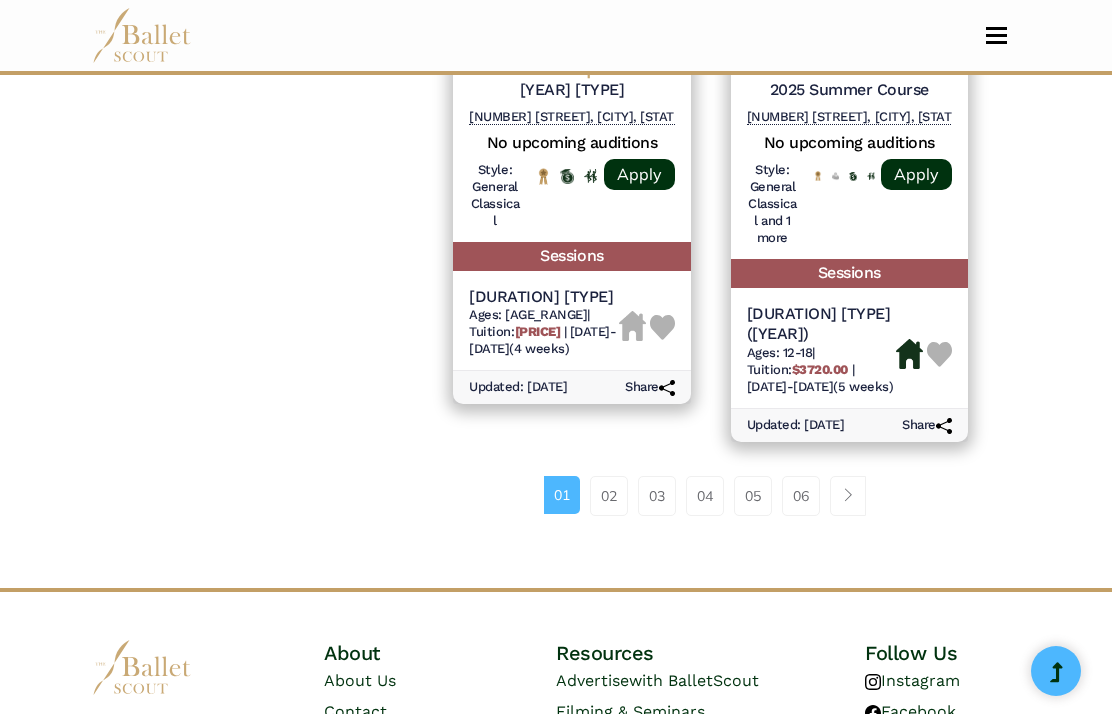 select on "**" 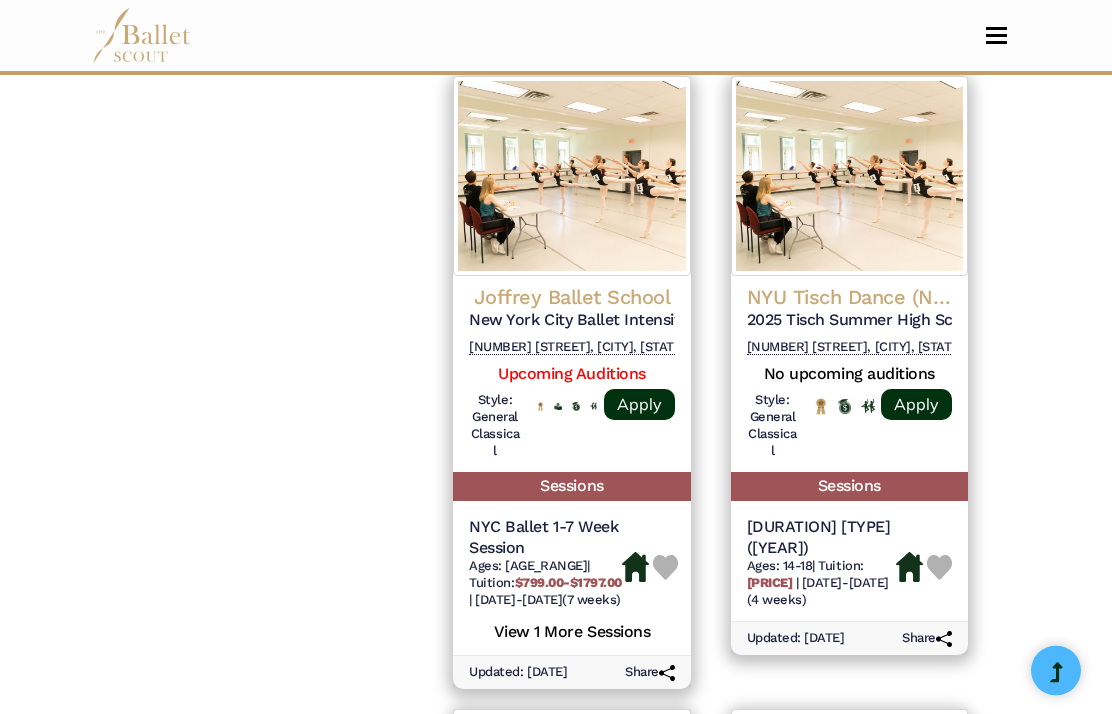 scroll, scrollTop: 2308, scrollLeft: 0, axis: vertical 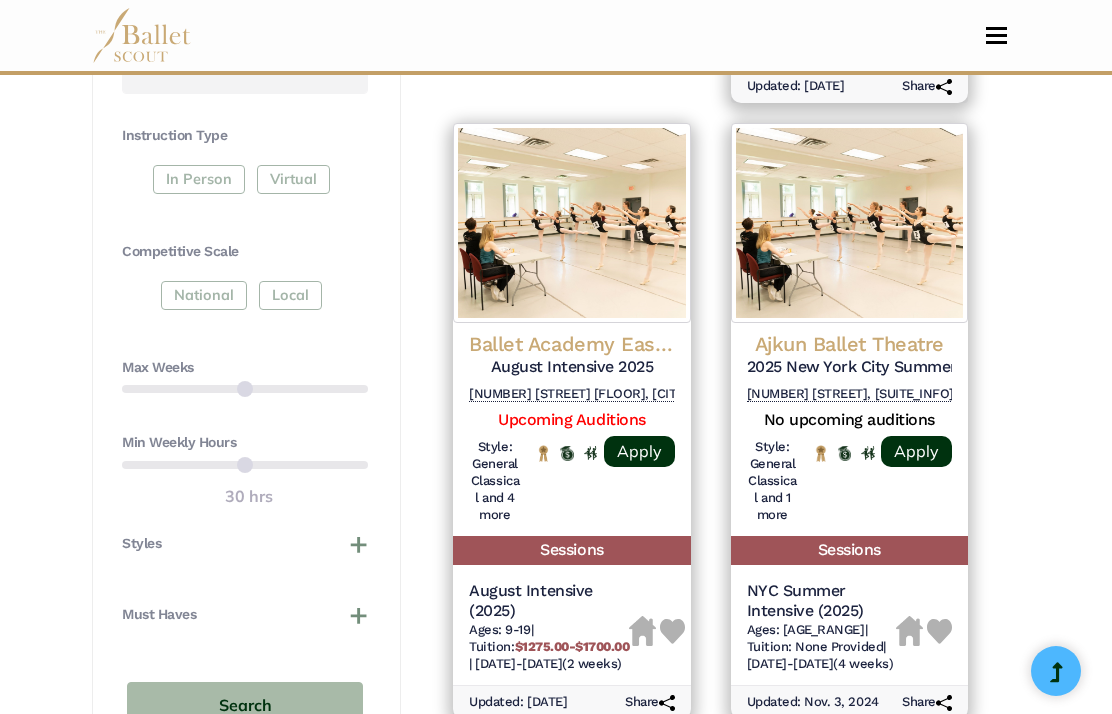 click at bounding box center (1056, 673) 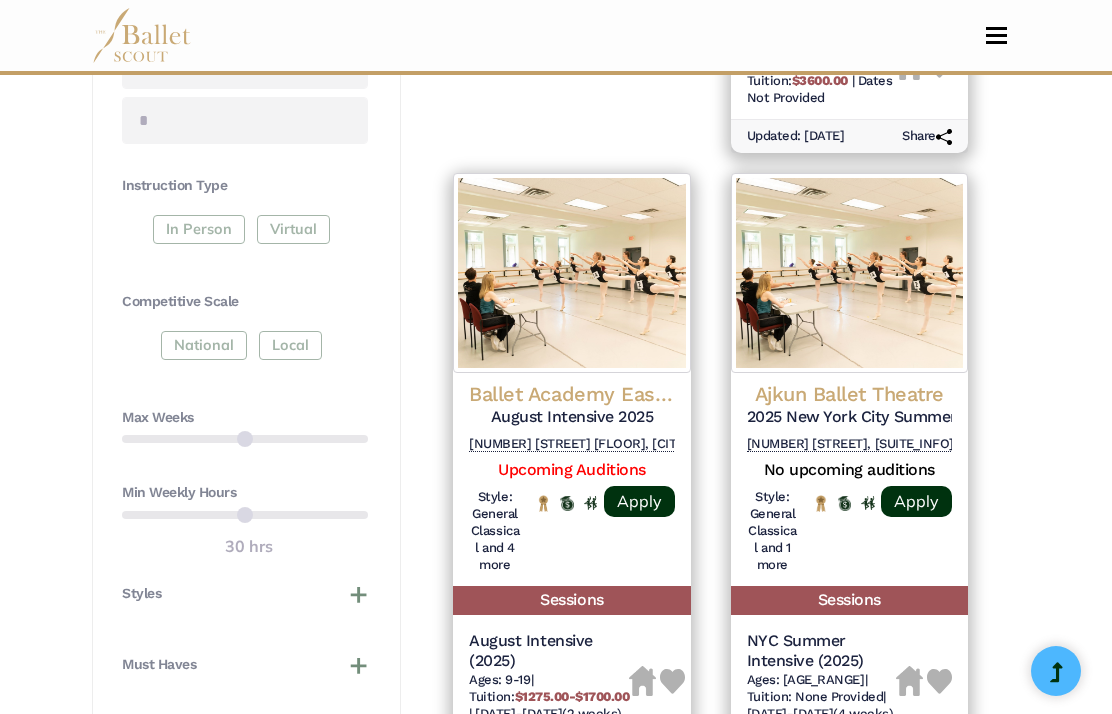 click on "Premium Feature
Make this audition season count. Upgrade to premium for access to tools and resources that will help you stay ahead of the game.
About Premium
Cancel
Loading...
Please Wait
Profile Organizations" at bounding box center [556, 1025] 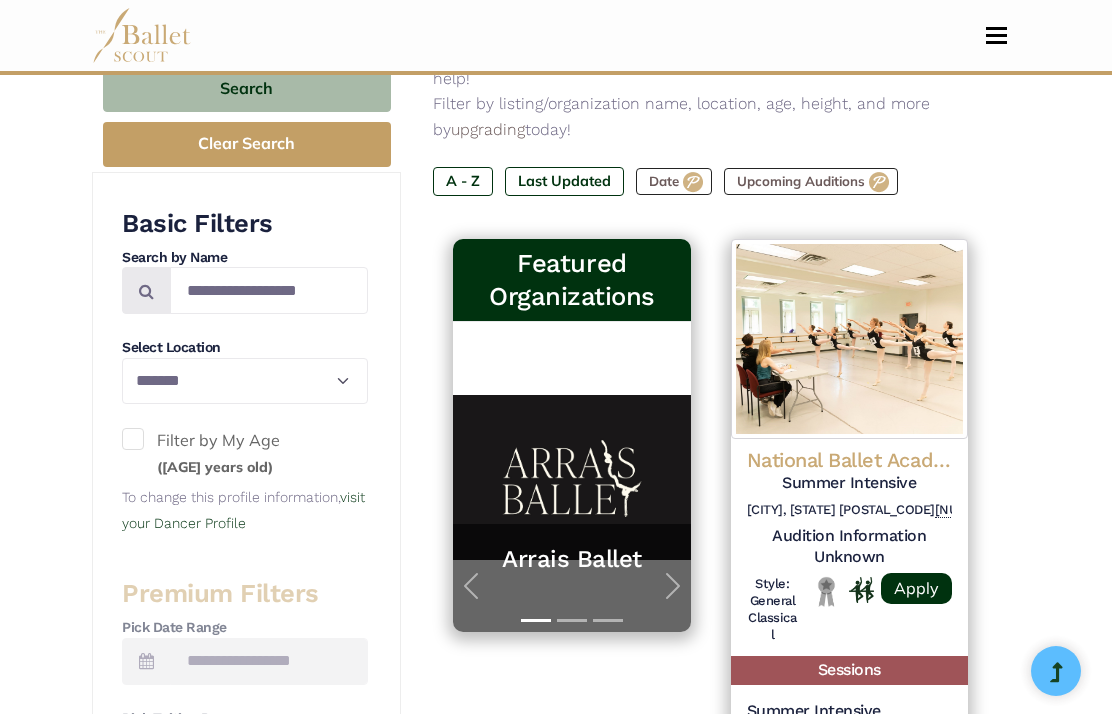 scroll, scrollTop: 0, scrollLeft: 0, axis: both 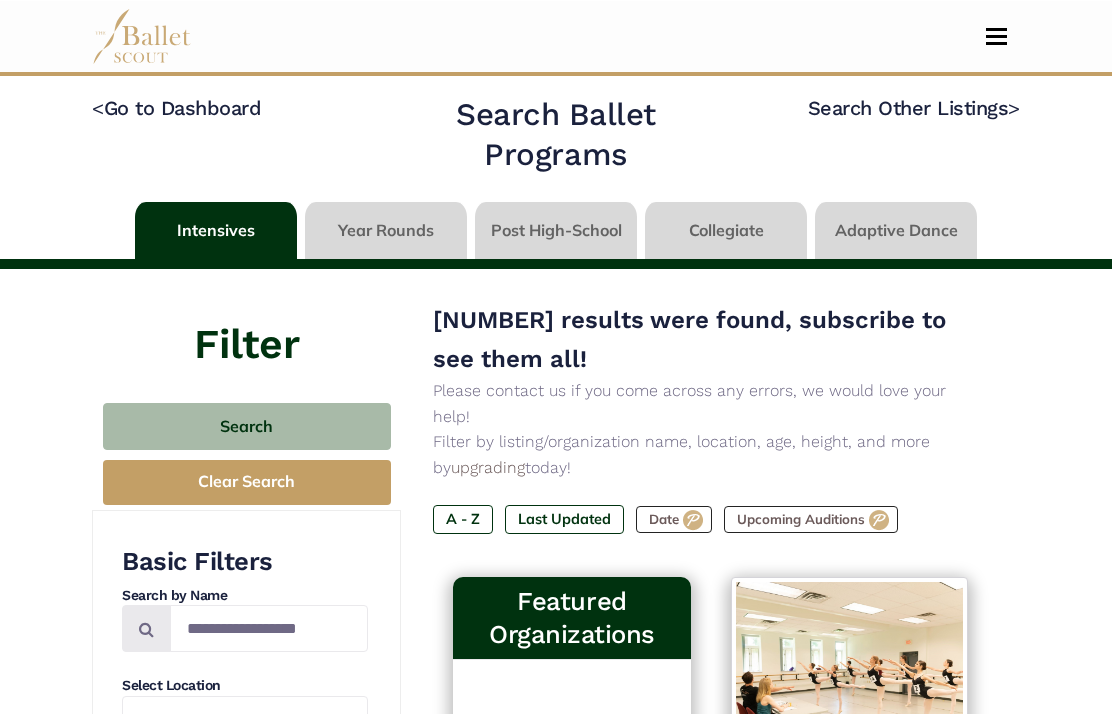 select on "**" 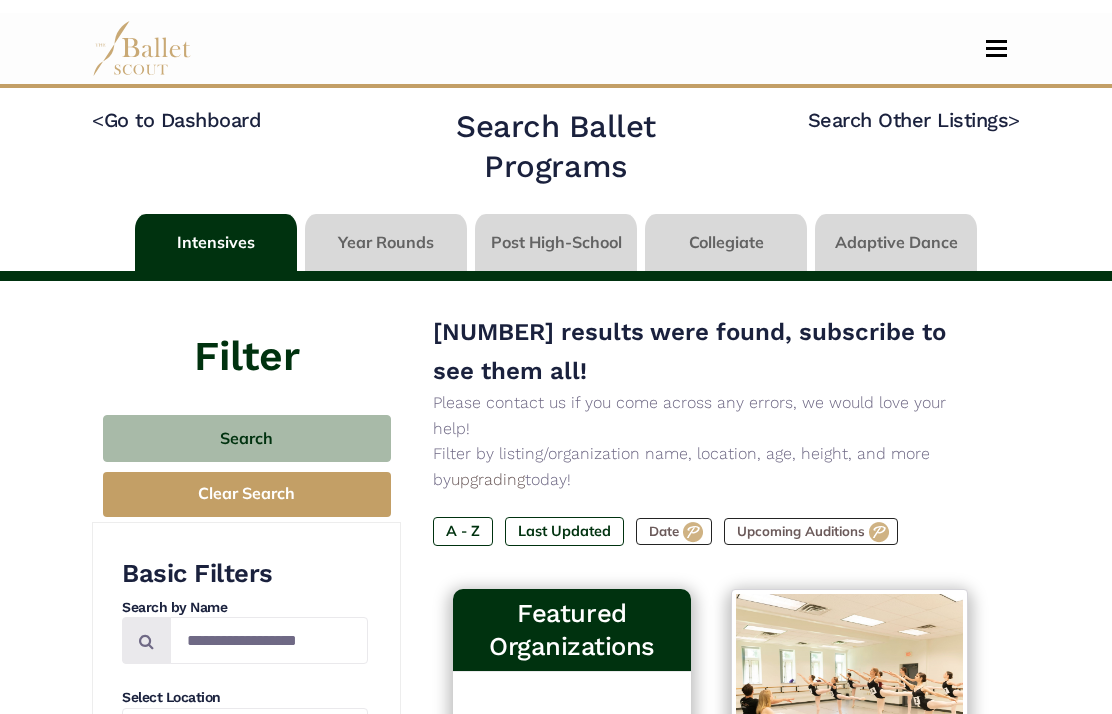 select on "**" 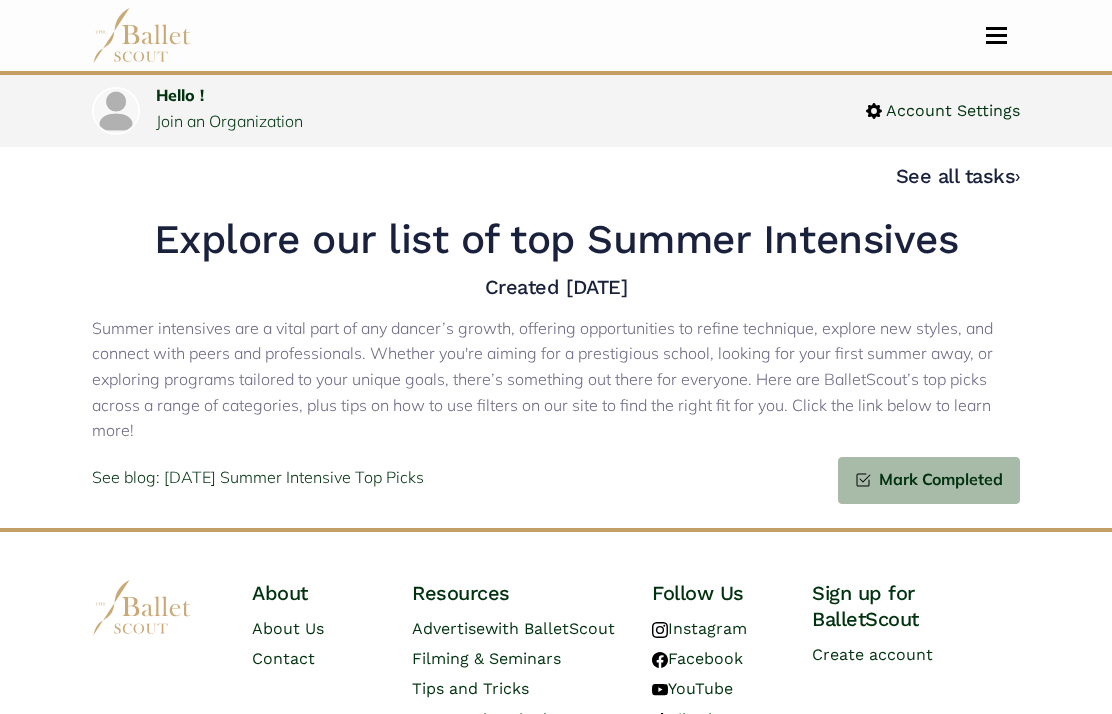 scroll, scrollTop: 57, scrollLeft: 0, axis: vertical 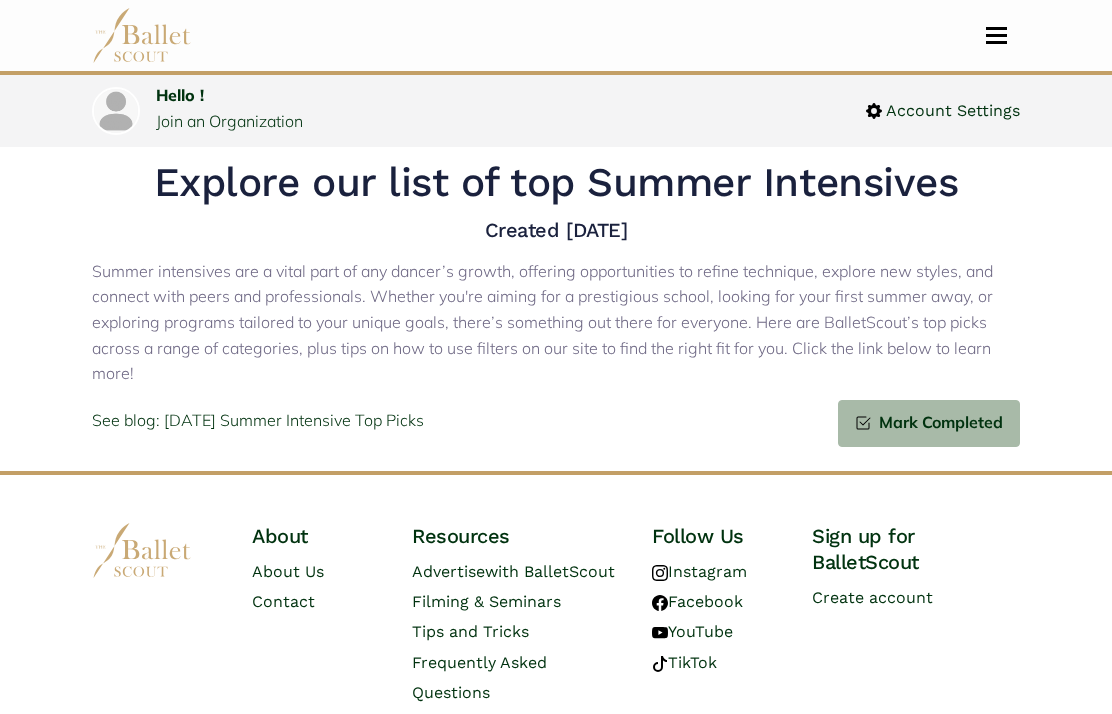 click at bounding box center (996, 42) 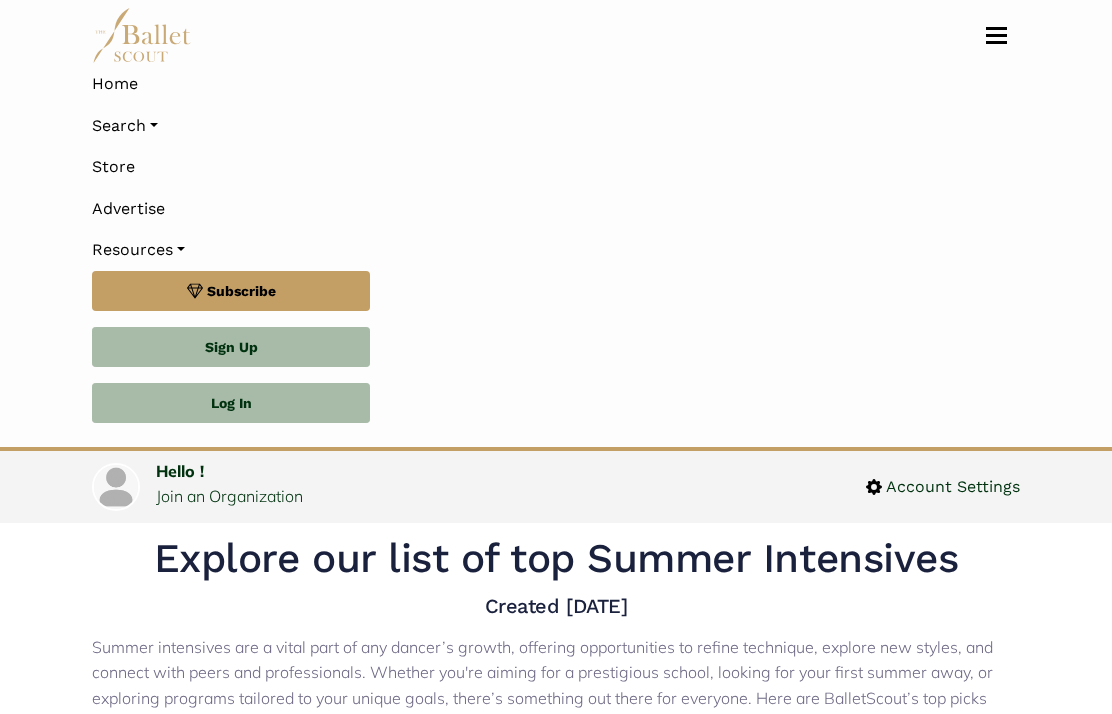 click on "Home" at bounding box center [556, 84] 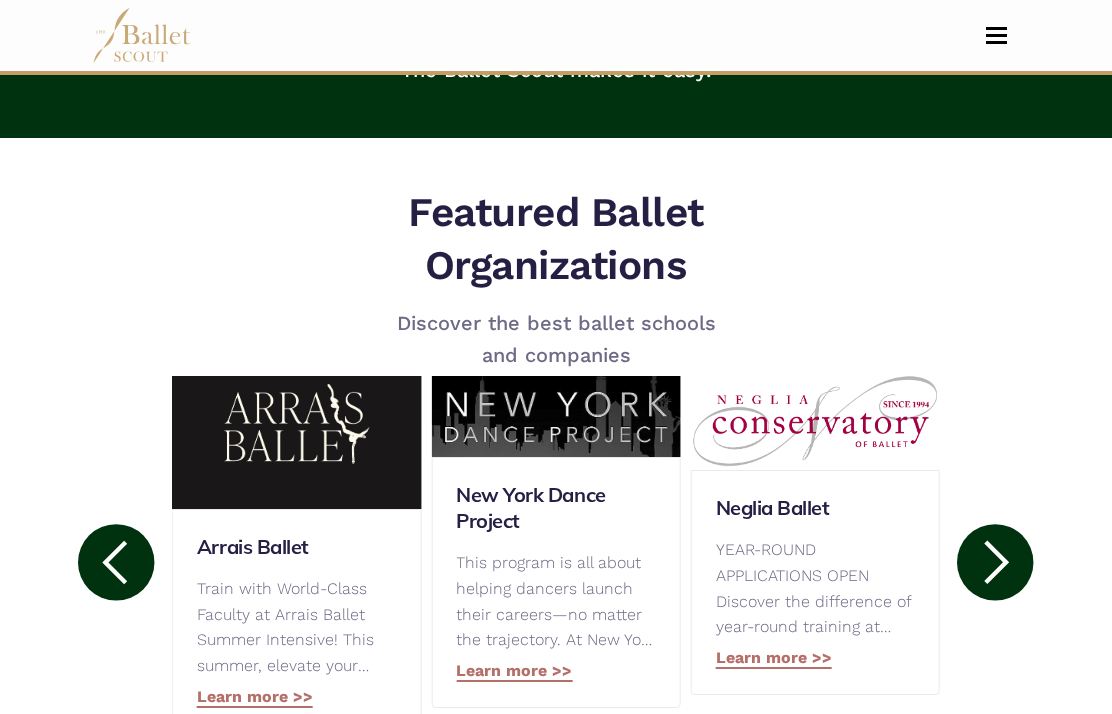 scroll, scrollTop: 810, scrollLeft: 0, axis: vertical 